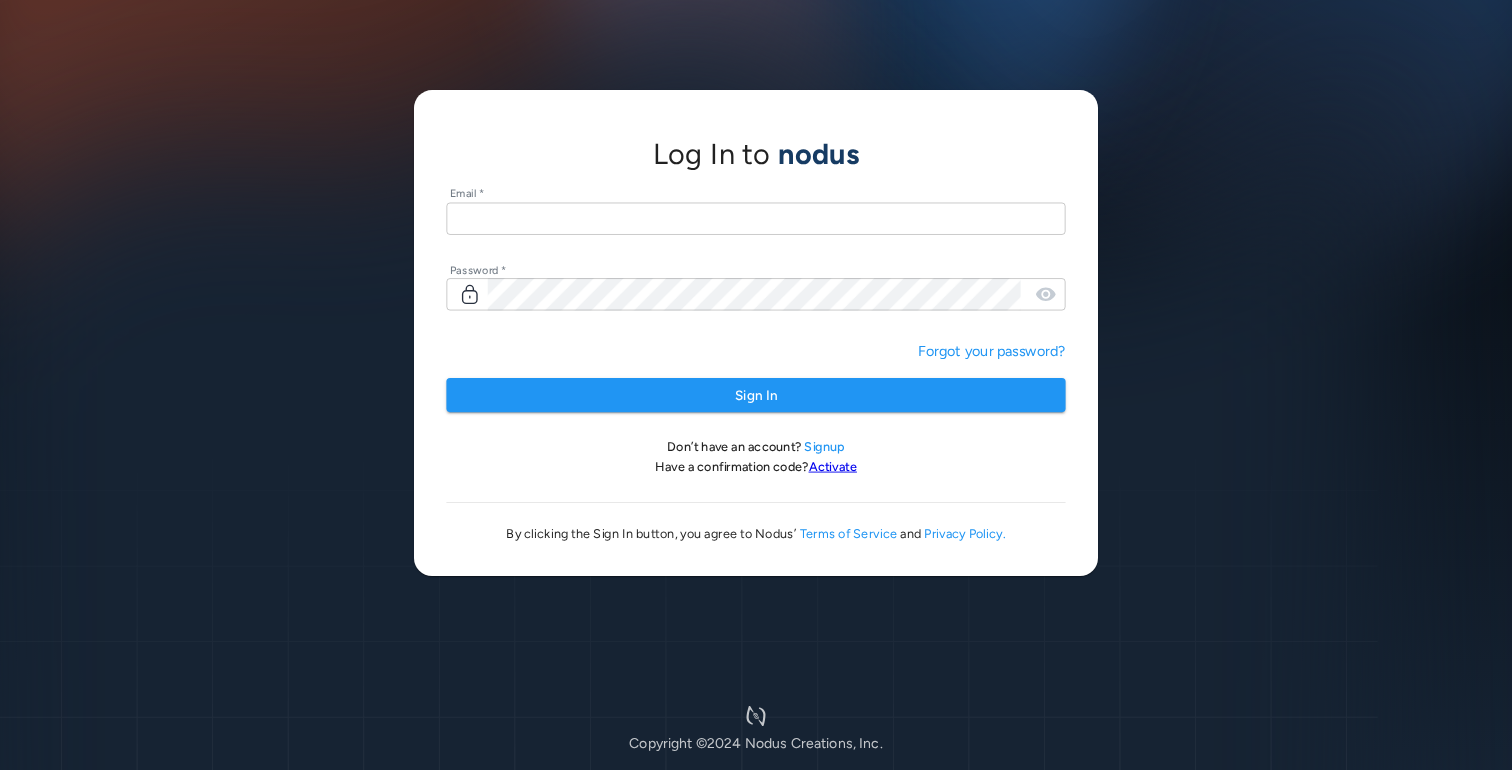 scroll, scrollTop: 0, scrollLeft: 0, axis: both 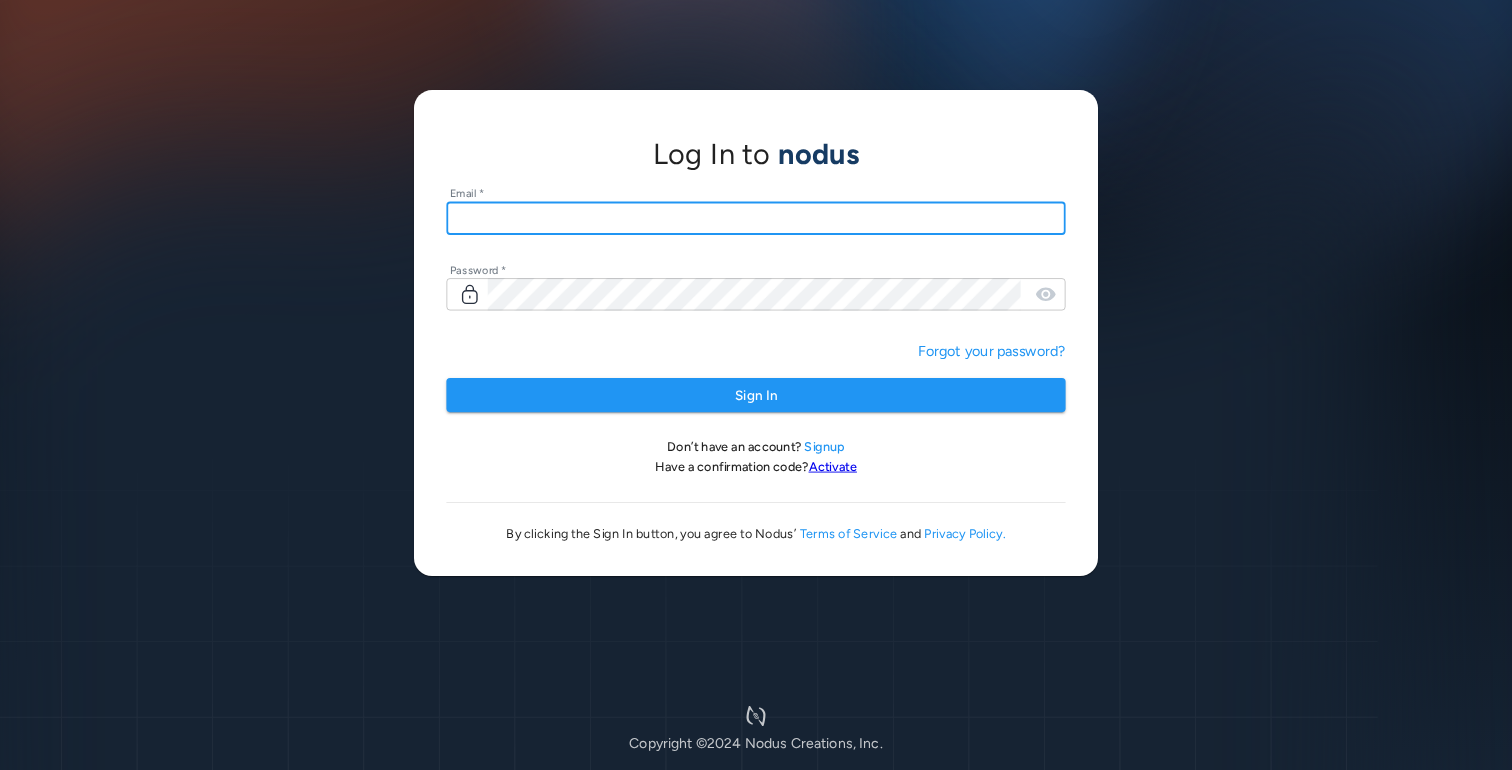 type on "**********" 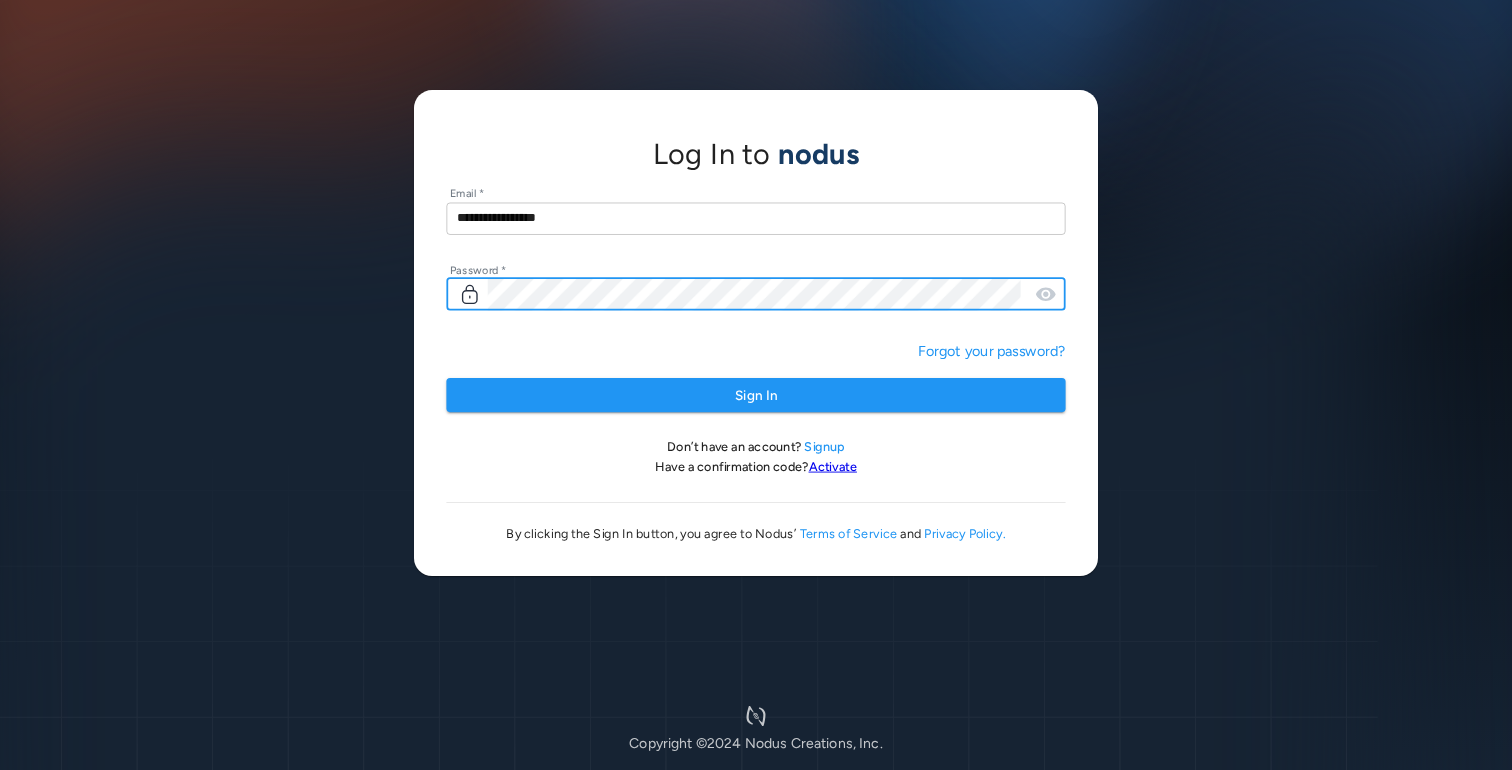 click on "Sign In" at bounding box center [755, 395] 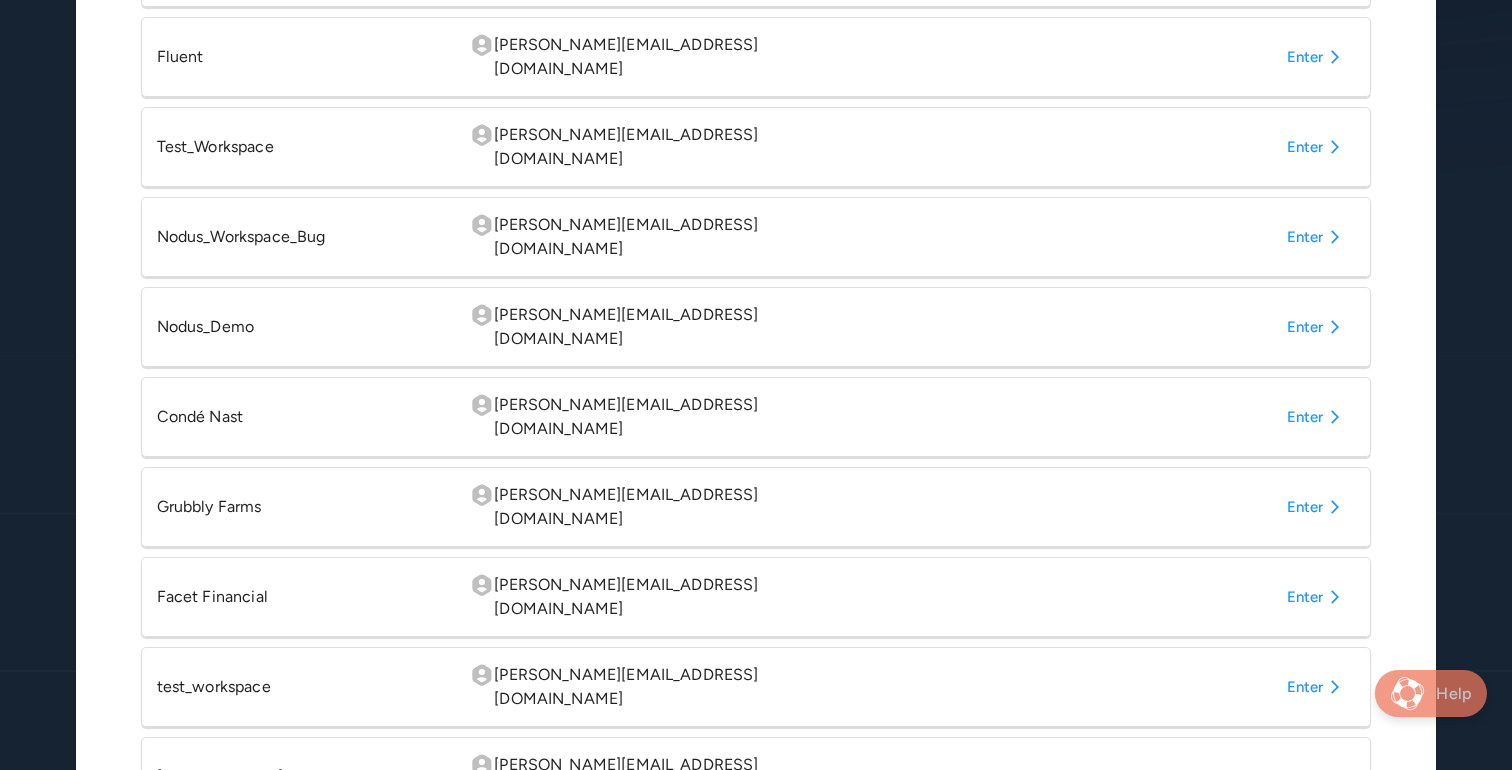 scroll, scrollTop: 781, scrollLeft: 0, axis: vertical 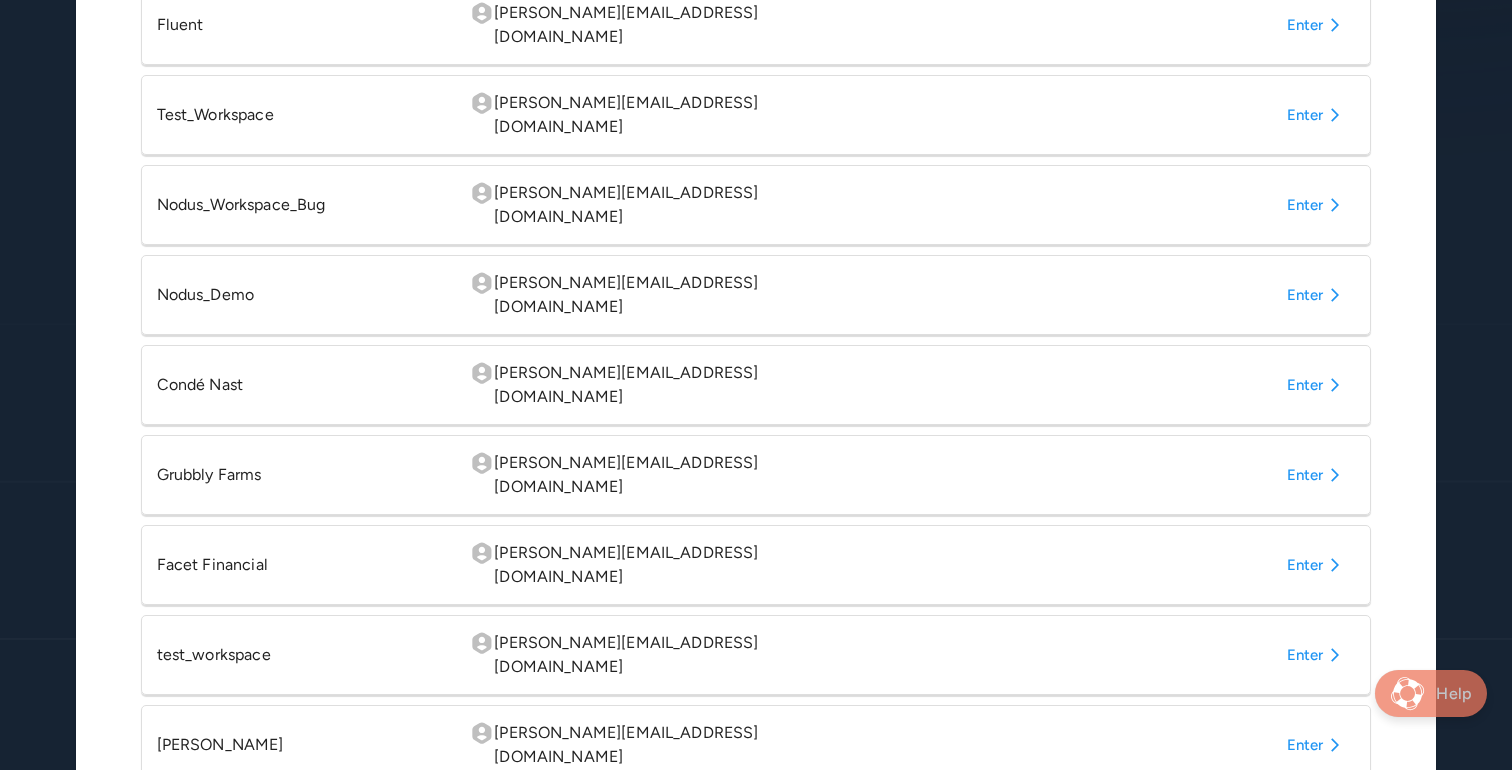 click 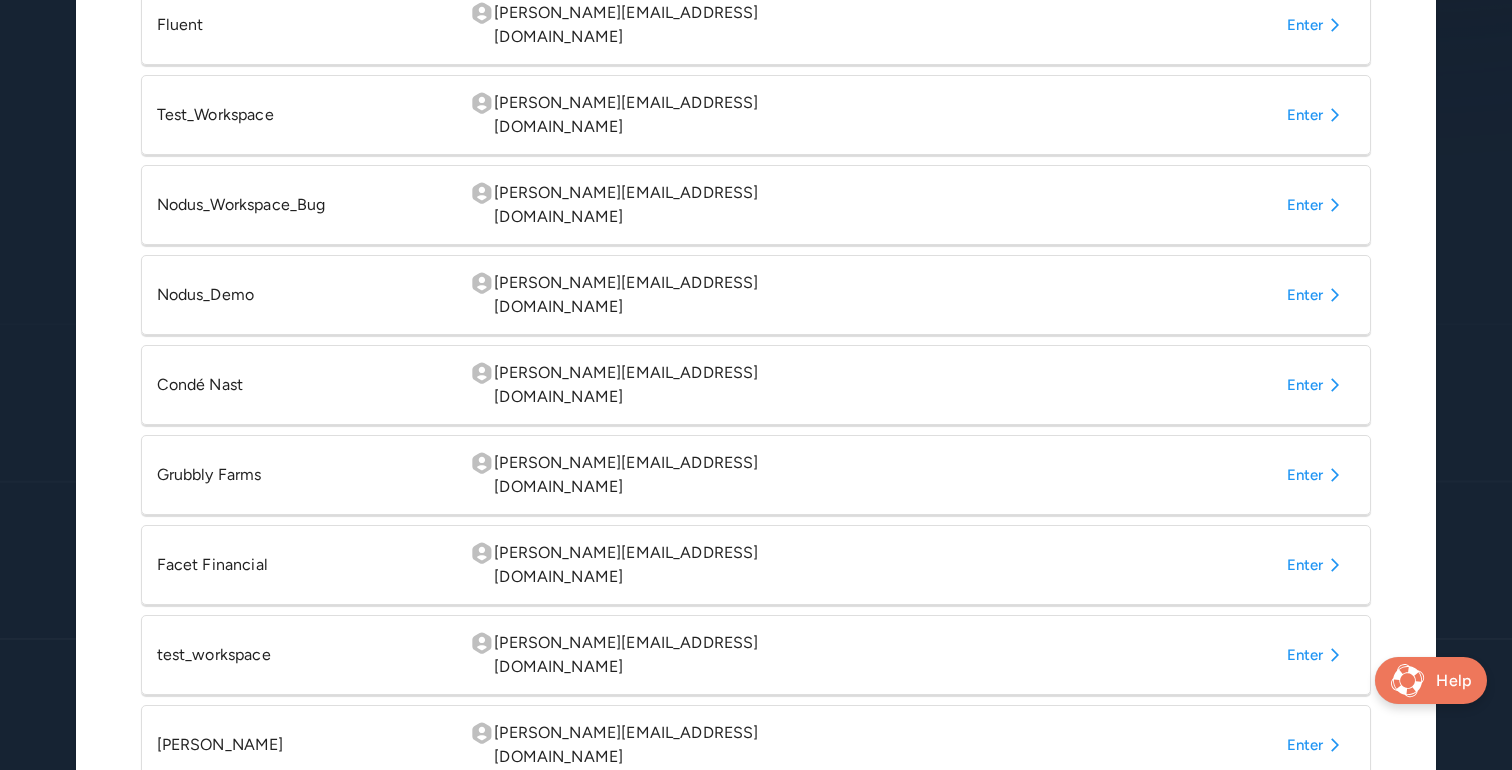 scroll, scrollTop: 0, scrollLeft: 0, axis: both 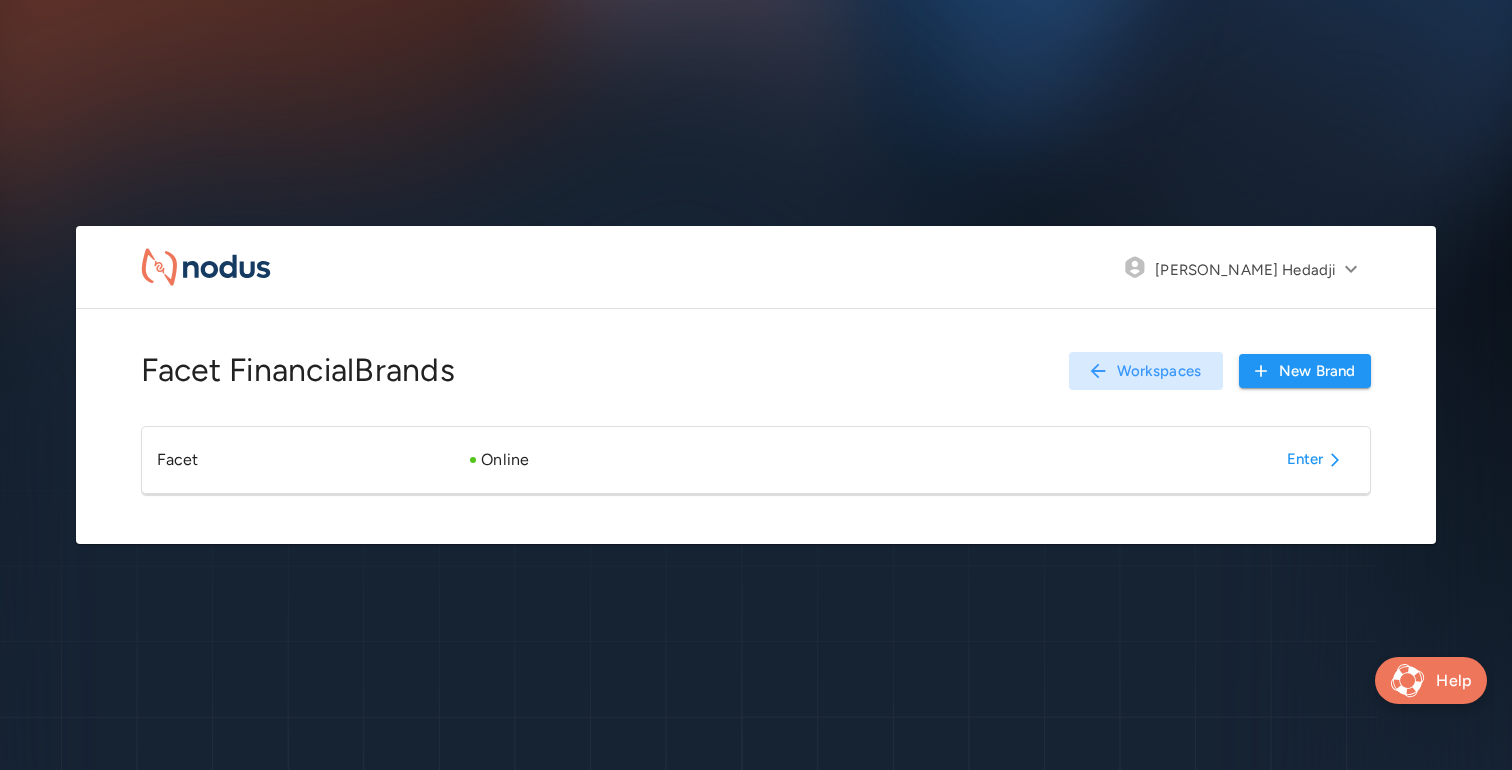 click on "Enter" at bounding box center [1317, 460] 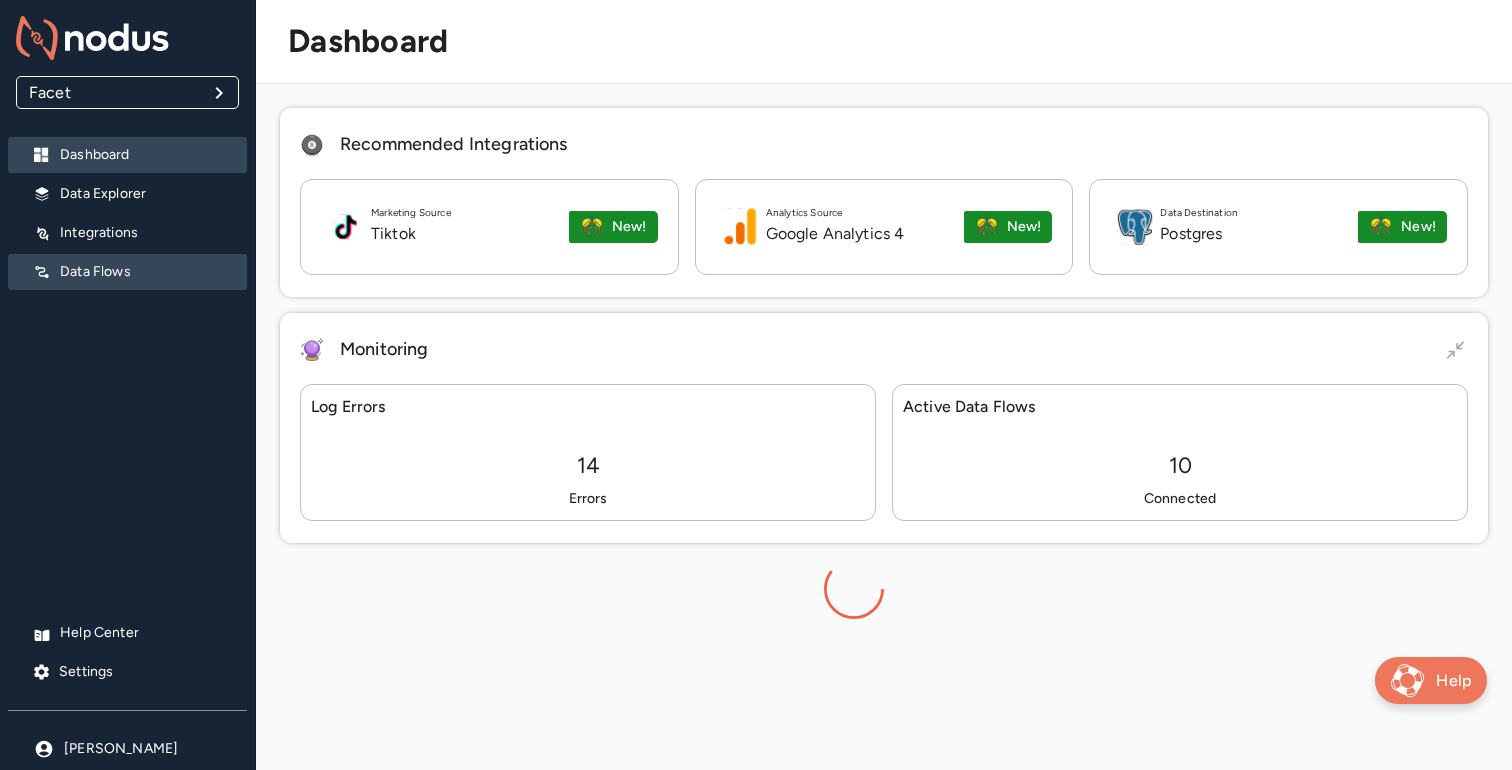 click on "Data Flows" at bounding box center (127, 272) 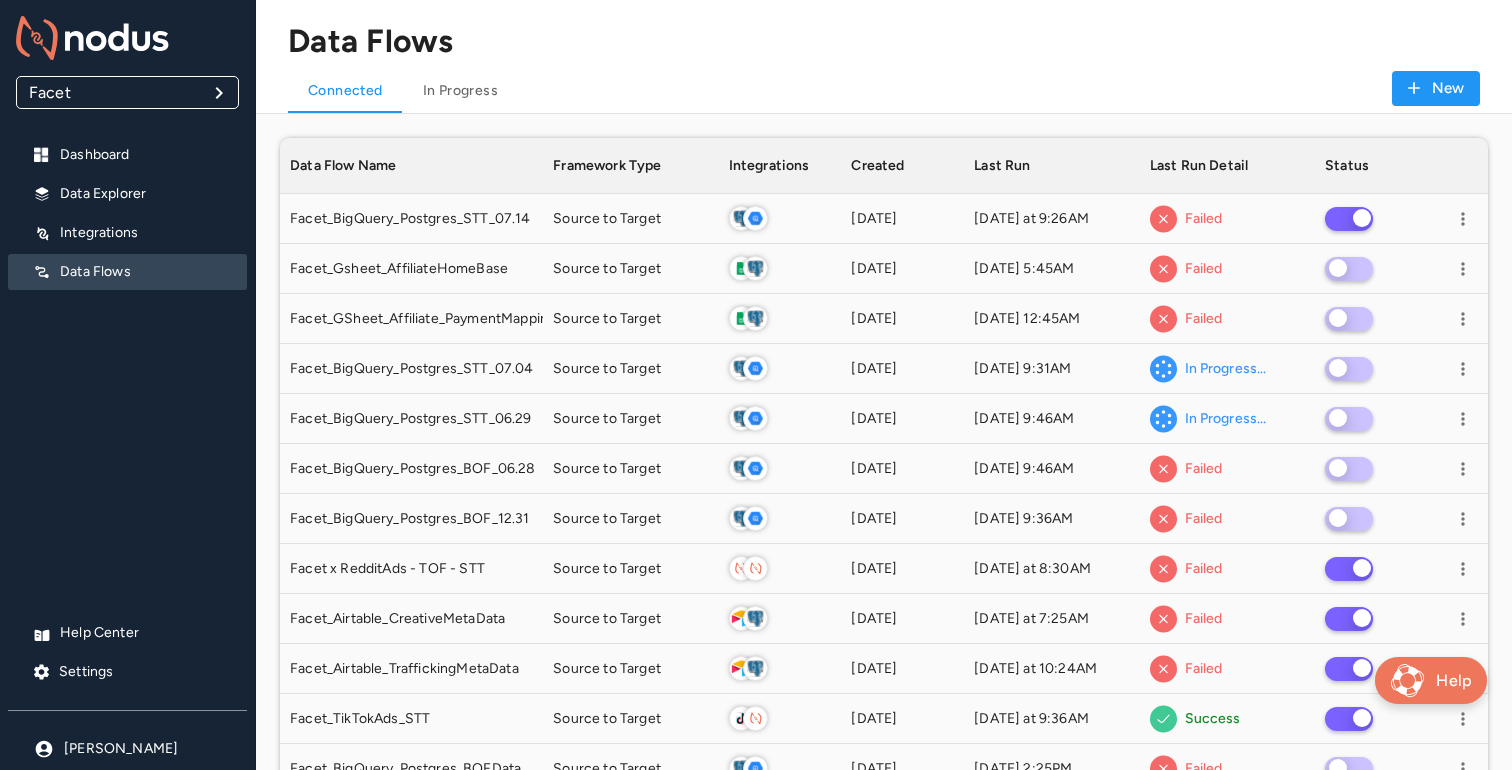 scroll, scrollTop: 1, scrollLeft: 1, axis: both 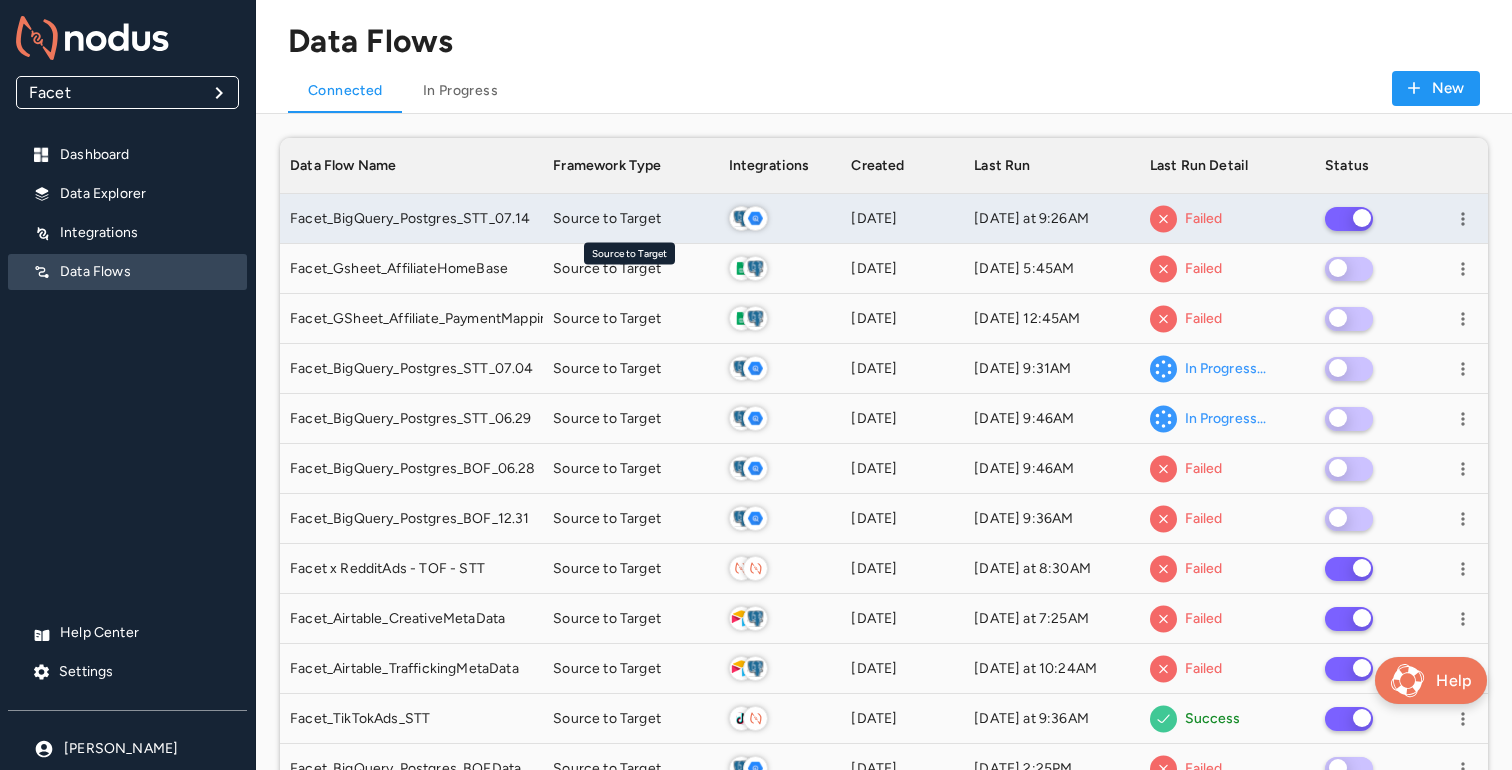click on "Source to Target" at bounding box center (607, 219) 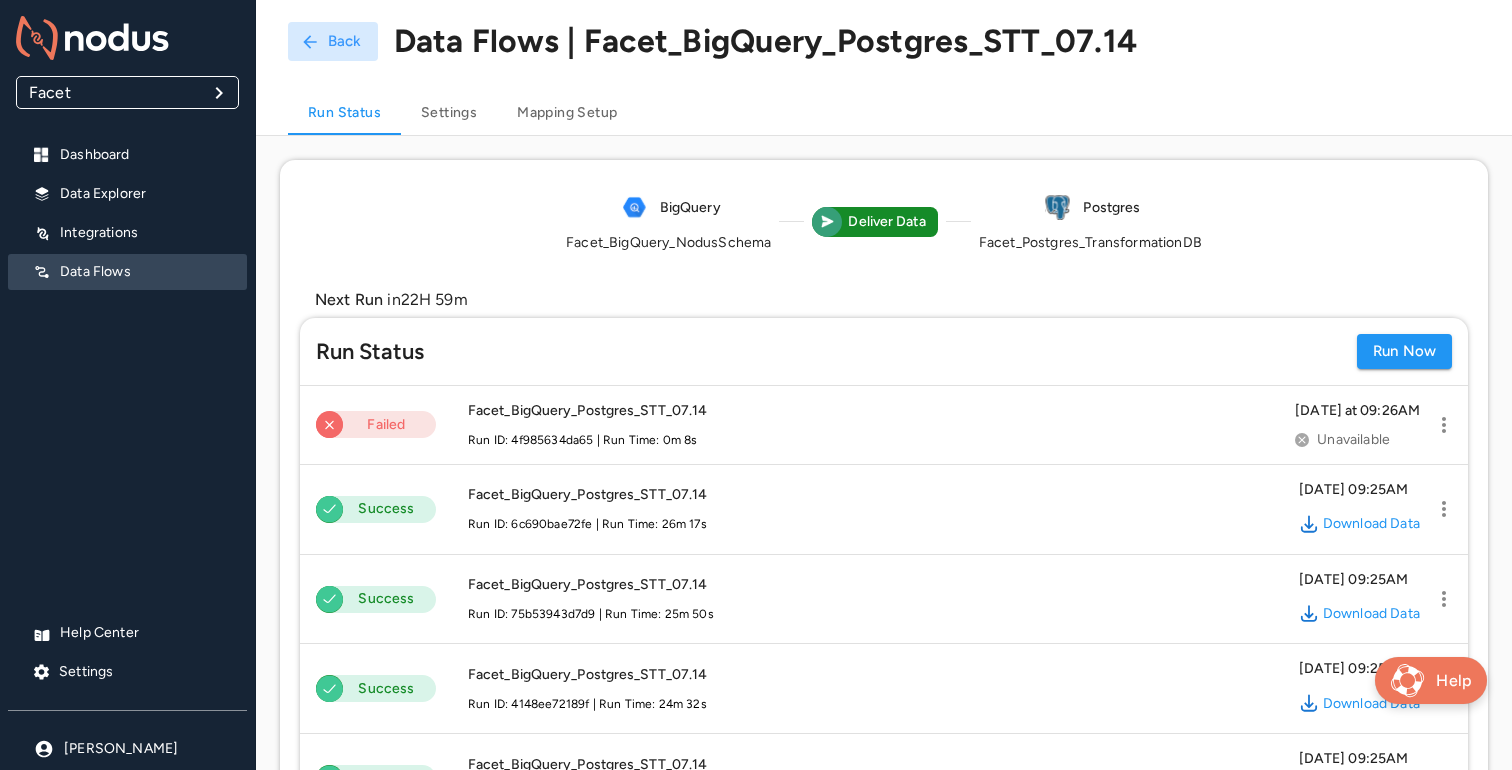 click 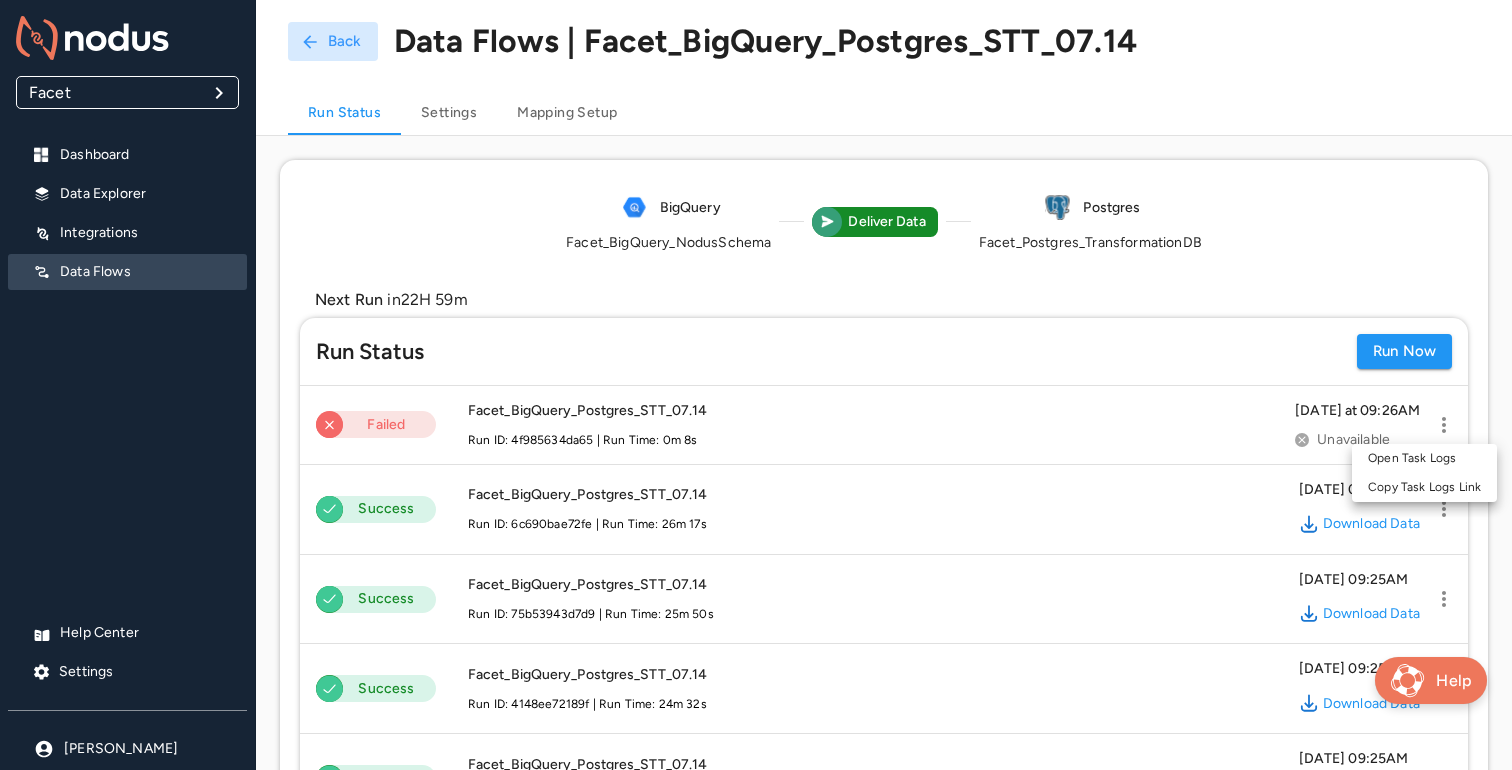 click on "Open Task Logs" at bounding box center [1412, 458] 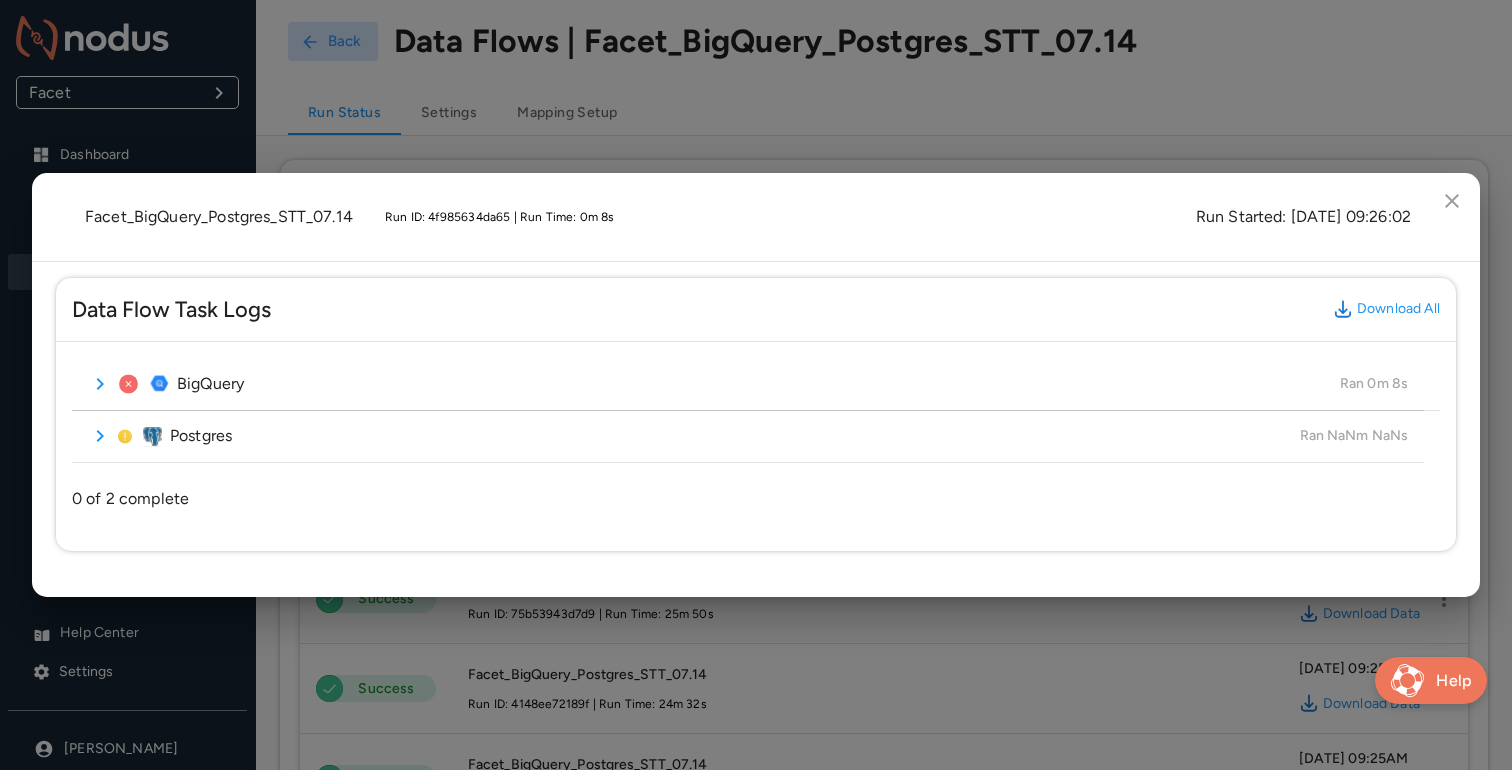 click on "BigQuery Ran 0m 8s" at bounding box center [748, 384] 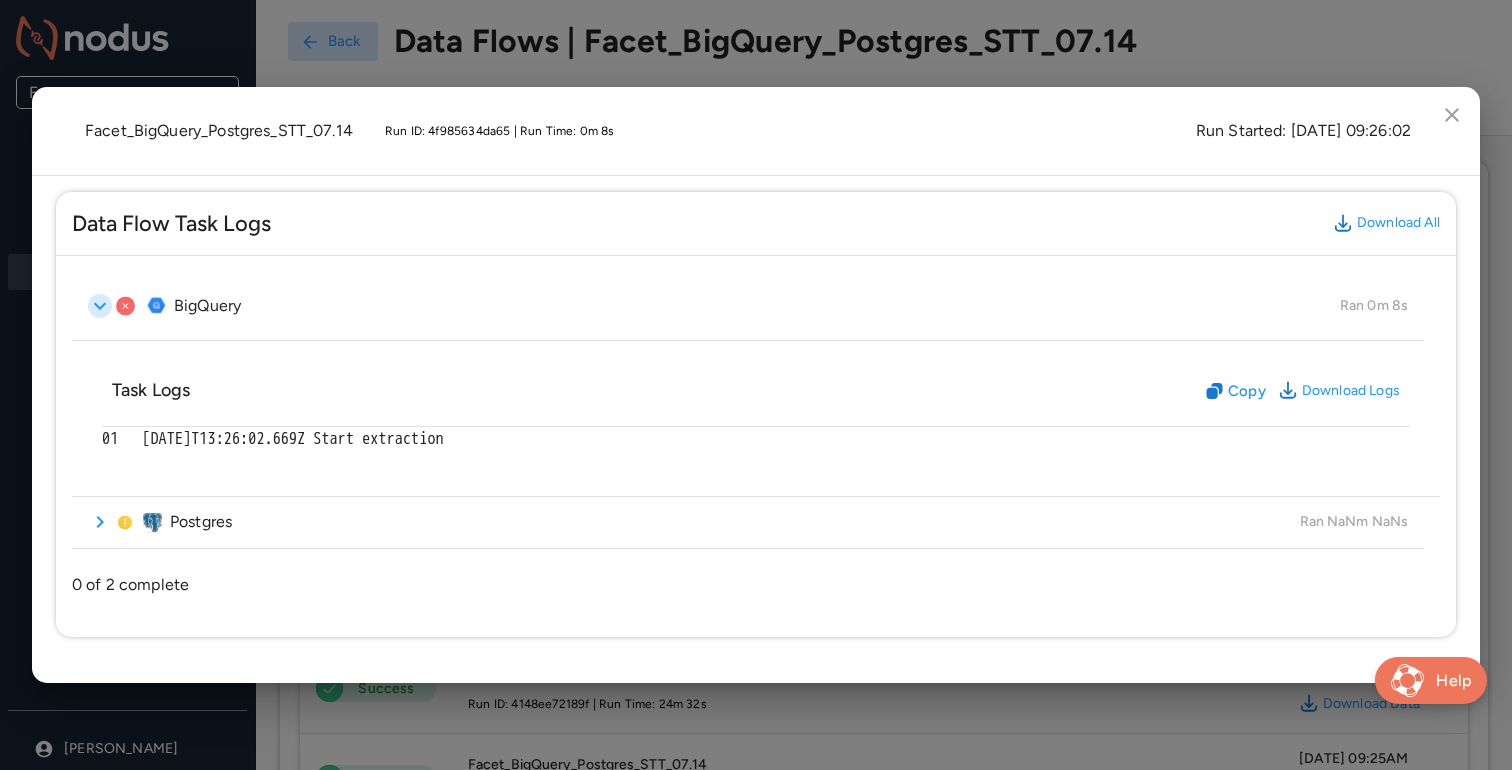 click on "Task Logs Copy Download Logs 01 [DATE]T13:26:02.669Z Start extraction" at bounding box center [756, 411] 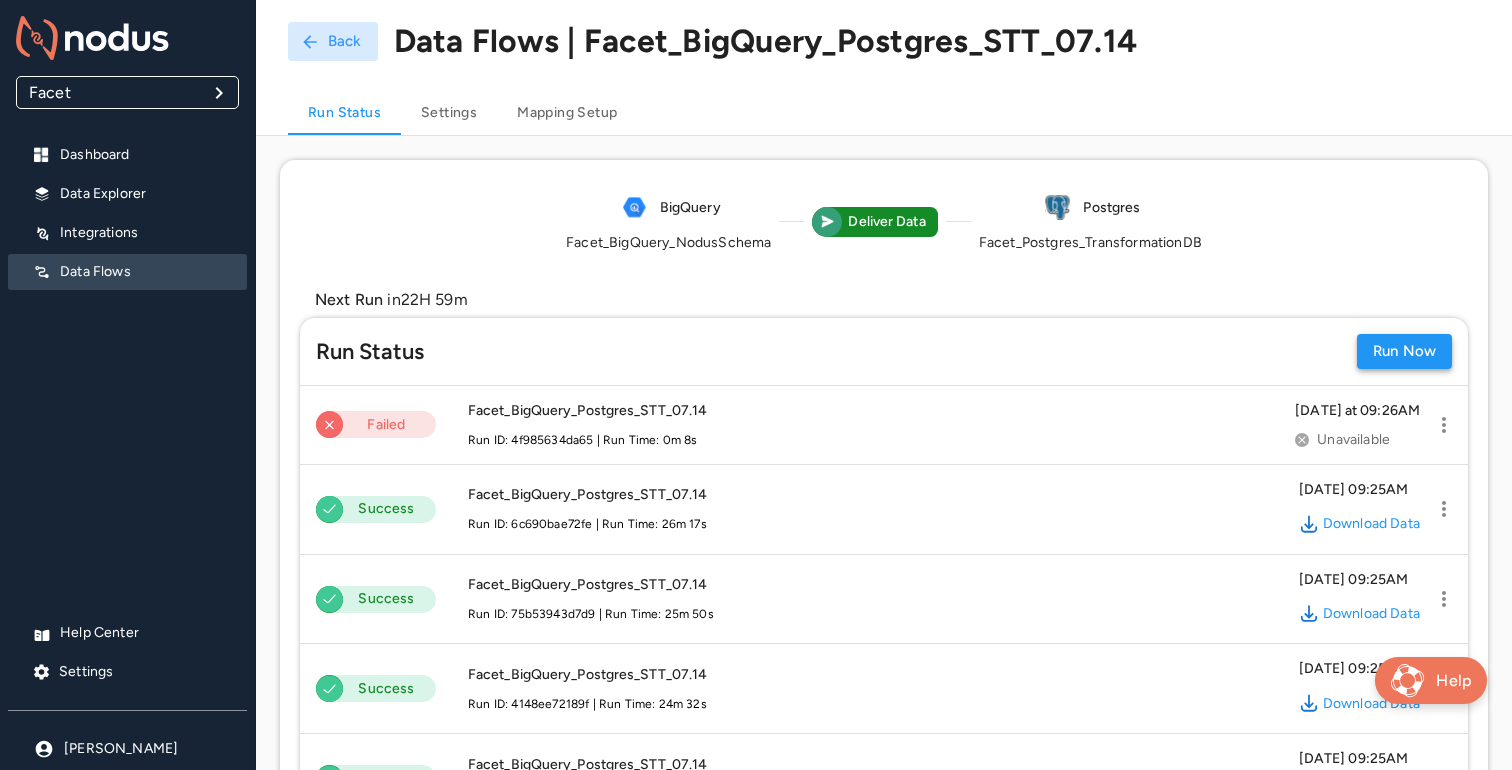 click on "Run Now" at bounding box center [1404, 351] 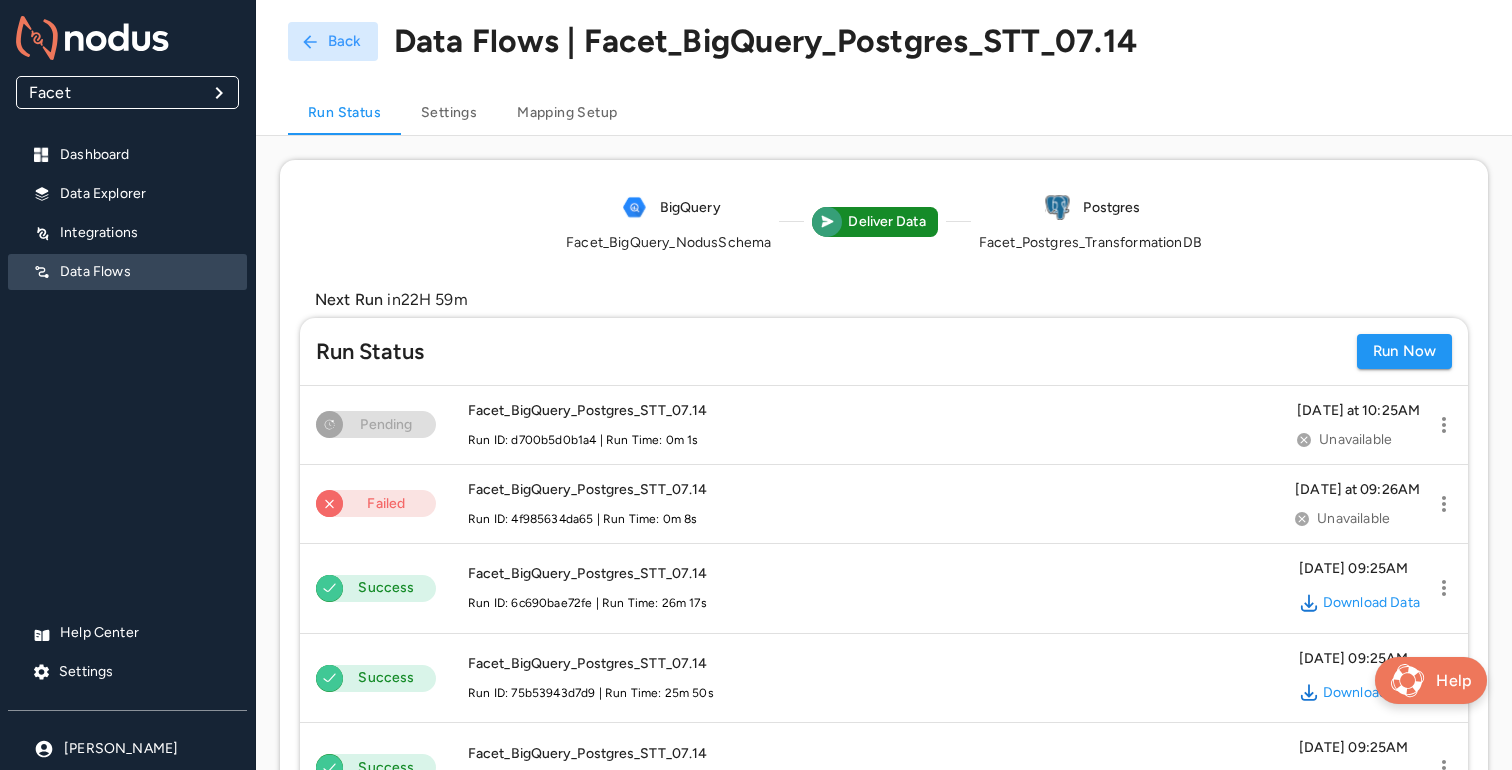 click on "Facet ***** ​ Dashboard Data Explorer Integrations Data Flows Help Center Settings [PERSON_NAME] Back Data Flows | Facet_BigQuery_Postgres_STT_07.14 Run Status Settings Mapping Setup BigQuery Facet_BigQuery_NodusSchema Deliver Data Postgres Facet_Postgres_TransformationDB Next Run   in  22H 59m Run Status Run Now Pending Facet_BigQuery_Postgres_STT_07.14 Run ID: d700b5d0b1a4 | Run Time: 0m 1s [DATE] at 10:25AM Unavailable Failed Facet_BigQuery_Postgres_STT_07.14 Run ID: 4f985634da65 | Run Time: 0m 8s [DATE] at 09:26AM Unavailable Success Facet_BigQuery_Postgres_STT_07.14 Run ID: 6c690bae72fe | Run Time: 26m 17s [DATE] 09:25AM Download Data Success Facet_BigQuery_Postgres_STT_07.14 Run ID: 75b53943d7d9 | Run Time: 25m 50s [DATE] 09:25AM Download Data Success Facet_BigQuery_Postgres_STT_07.14 Run ID: 4148ee72189f | Run Time: 24m 32s [DATE] 09:25AM Download Data Success Facet_BigQuery_Postgres_STT_07.14 Run ID: 3d6d66add6ad | Run Time: 24m 57s [DATE] 09:25AM Download Data Success" at bounding box center [756, 433] 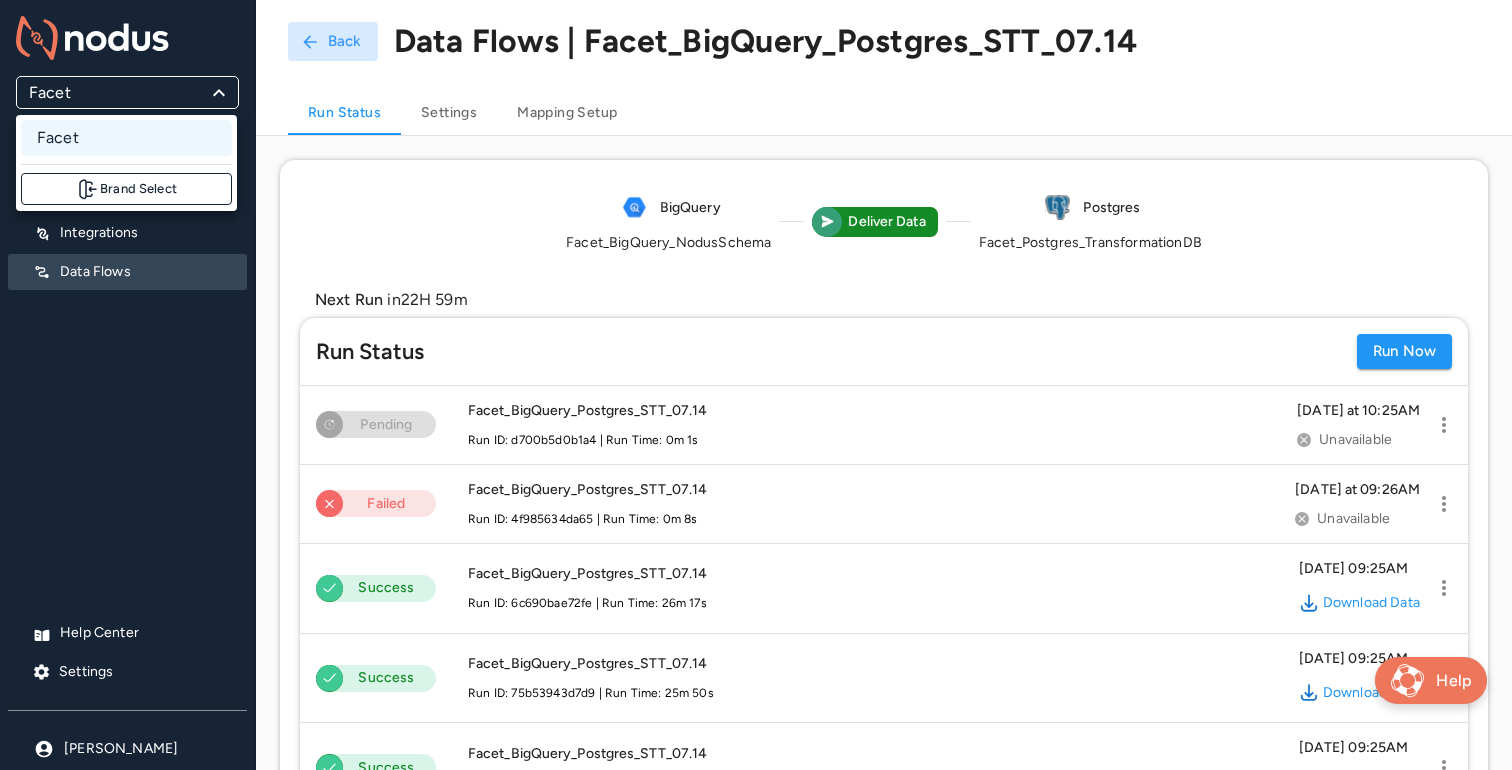 click on "Brand Select" at bounding box center [126, 189] 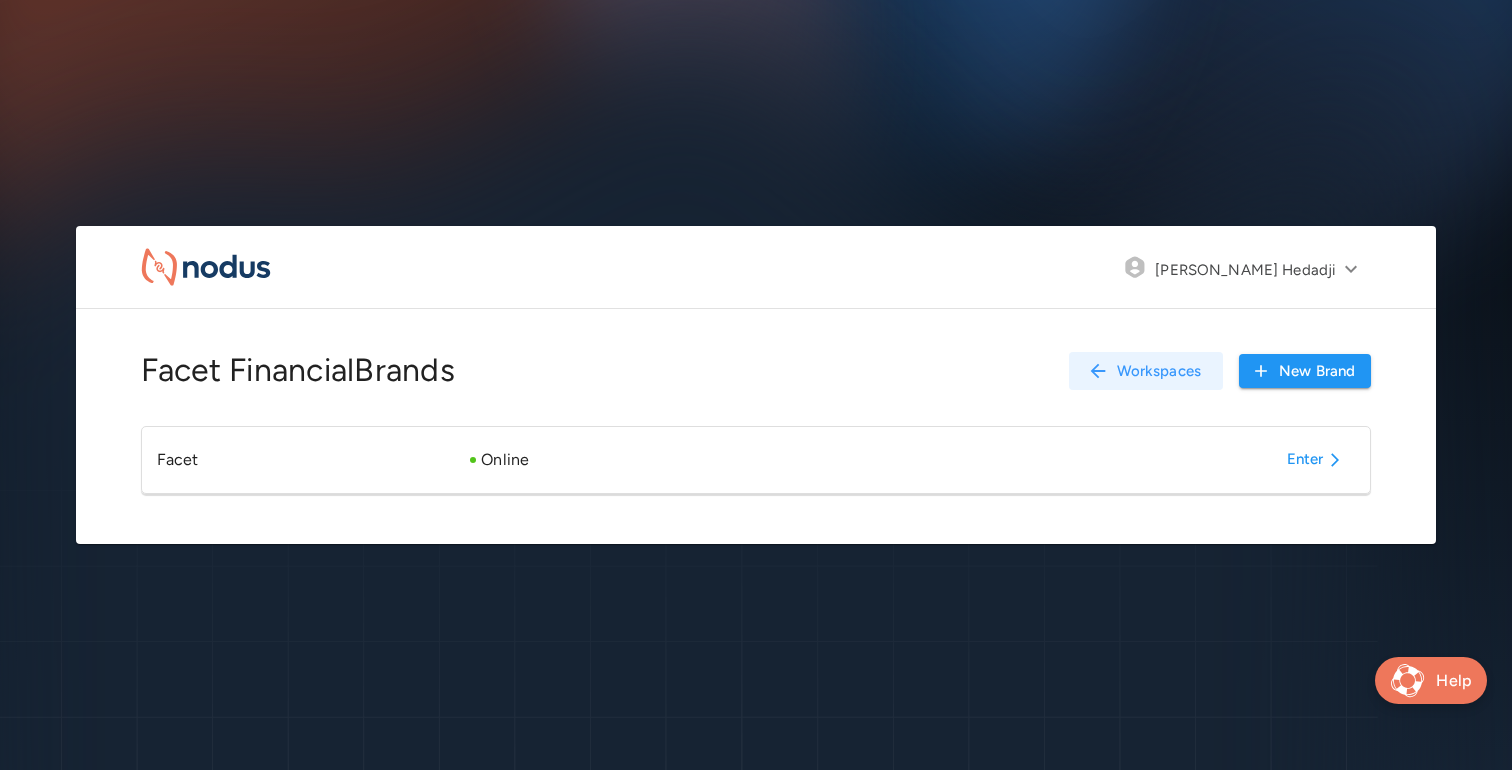 click on "Workspaces" at bounding box center [1146, 371] 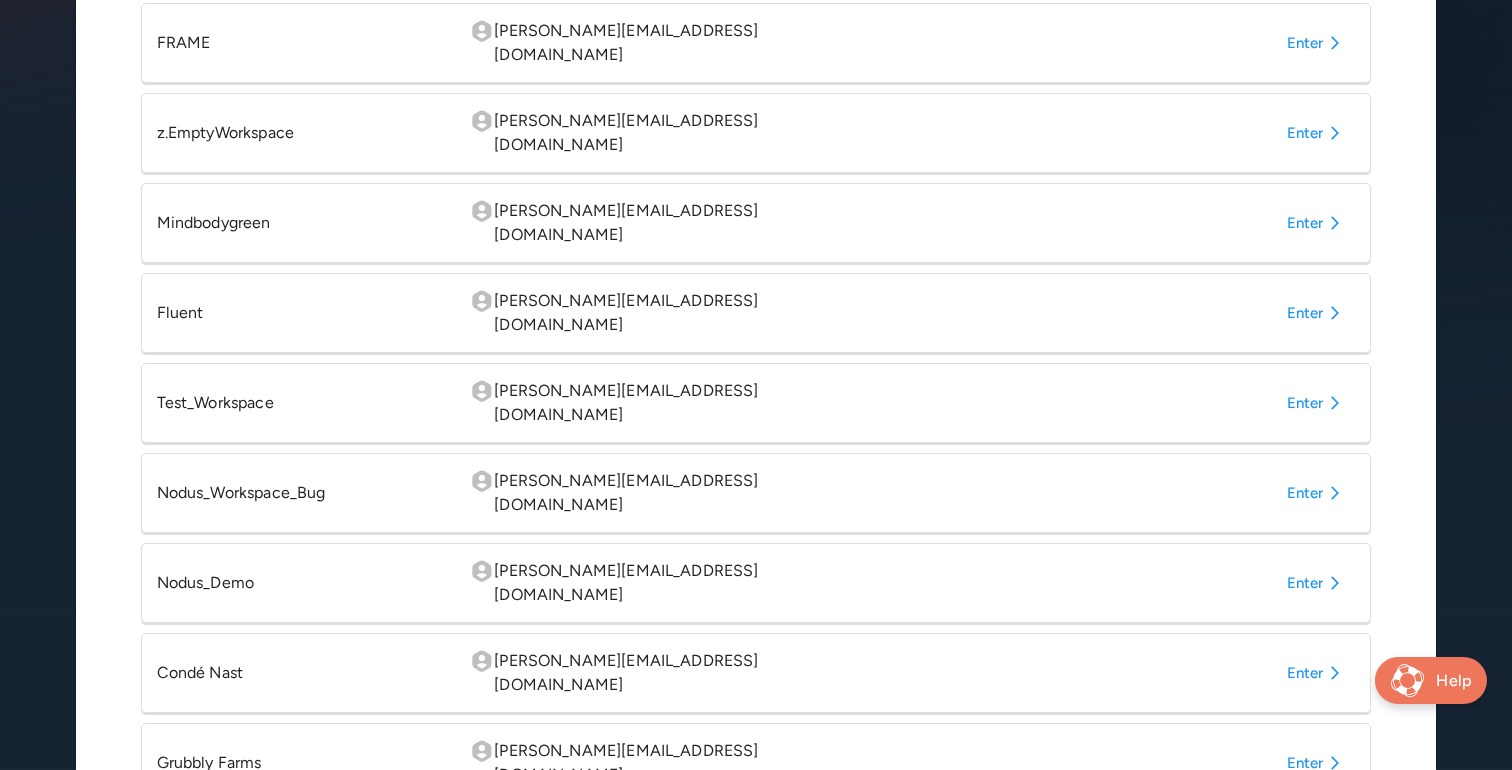 scroll, scrollTop: 501, scrollLeft: 0, axis: vertical 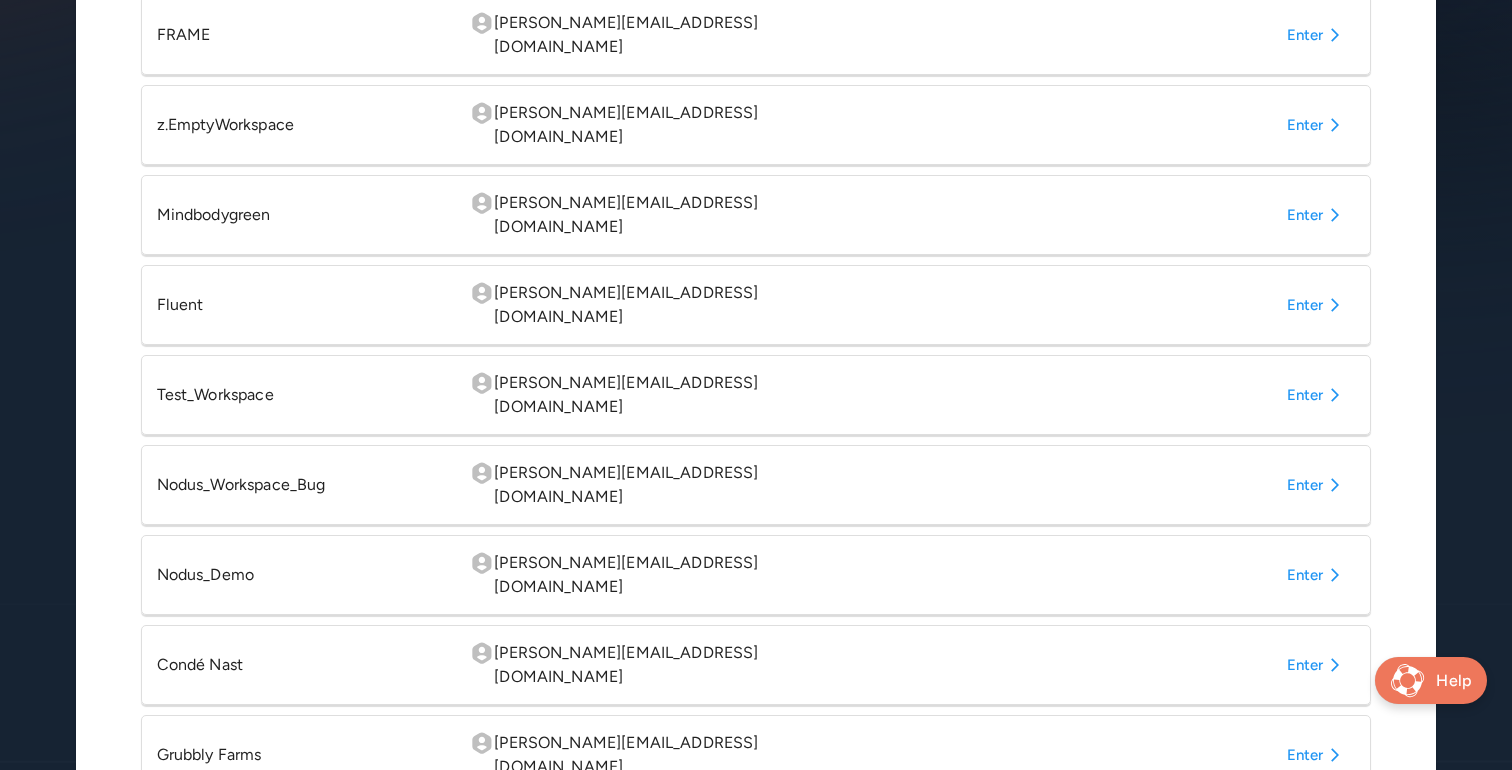click 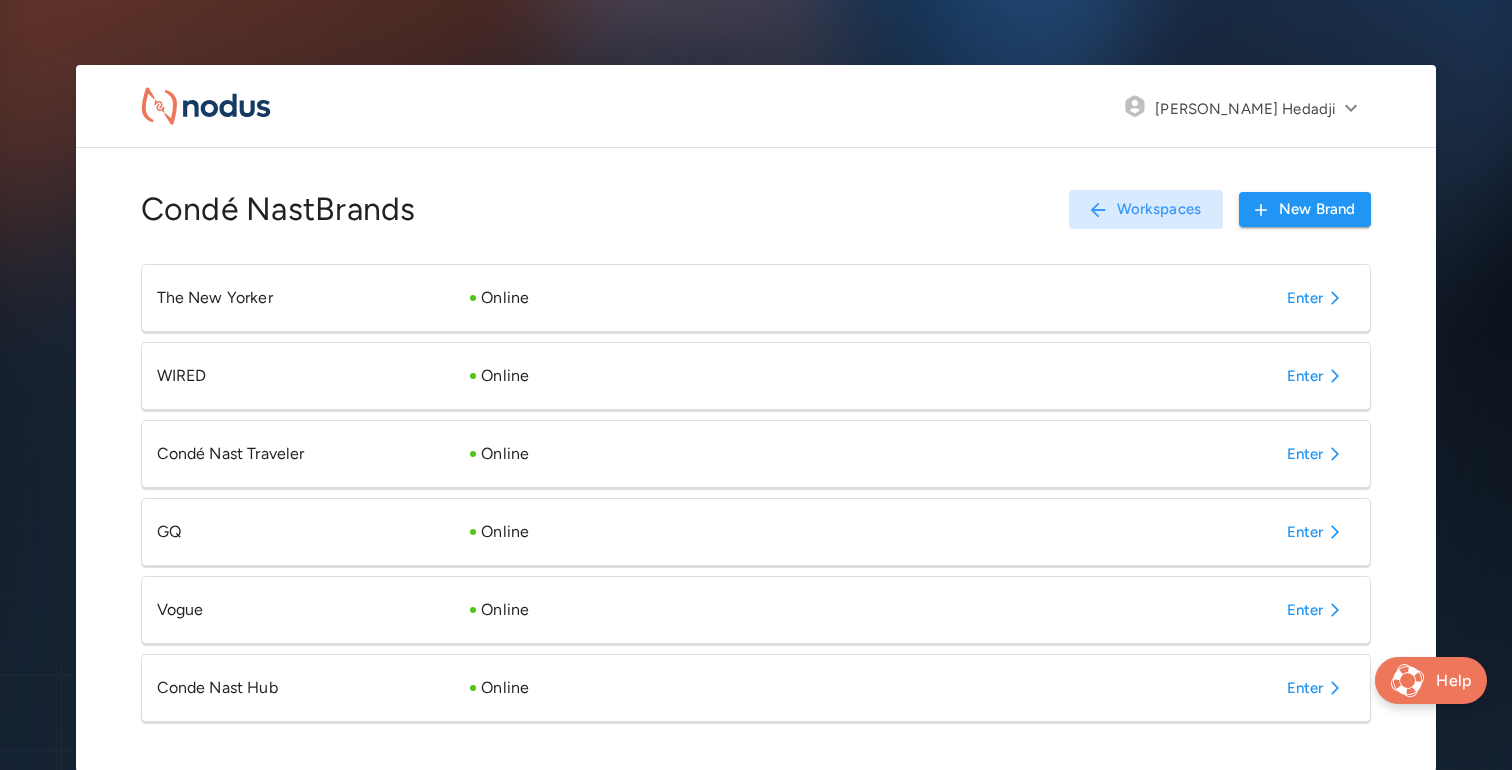 scroll, scrollTop: 67, scrollLeft: 0, axis: vertical 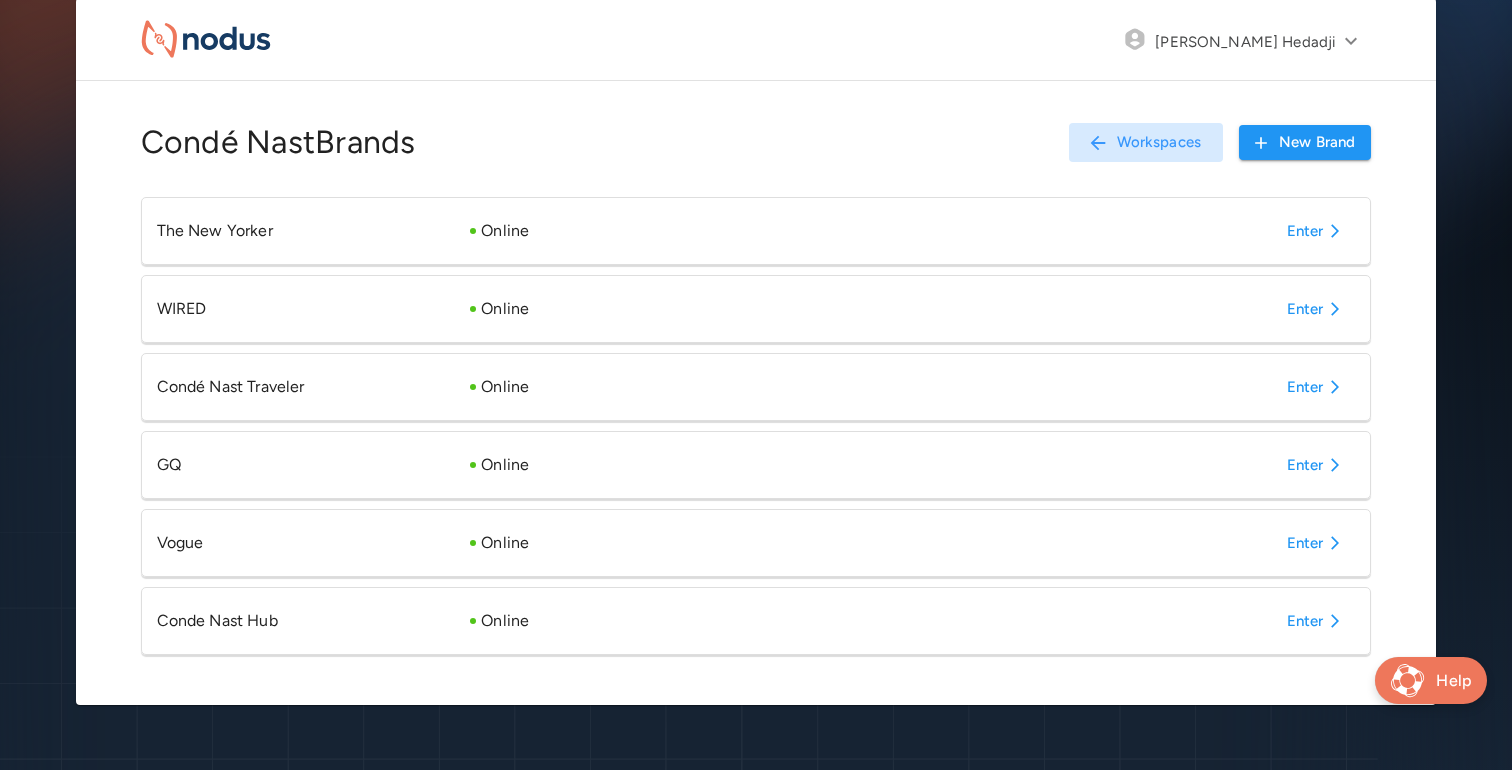 click on "Conde Nast Hub Online Enter" at bounding box center [756, 621] 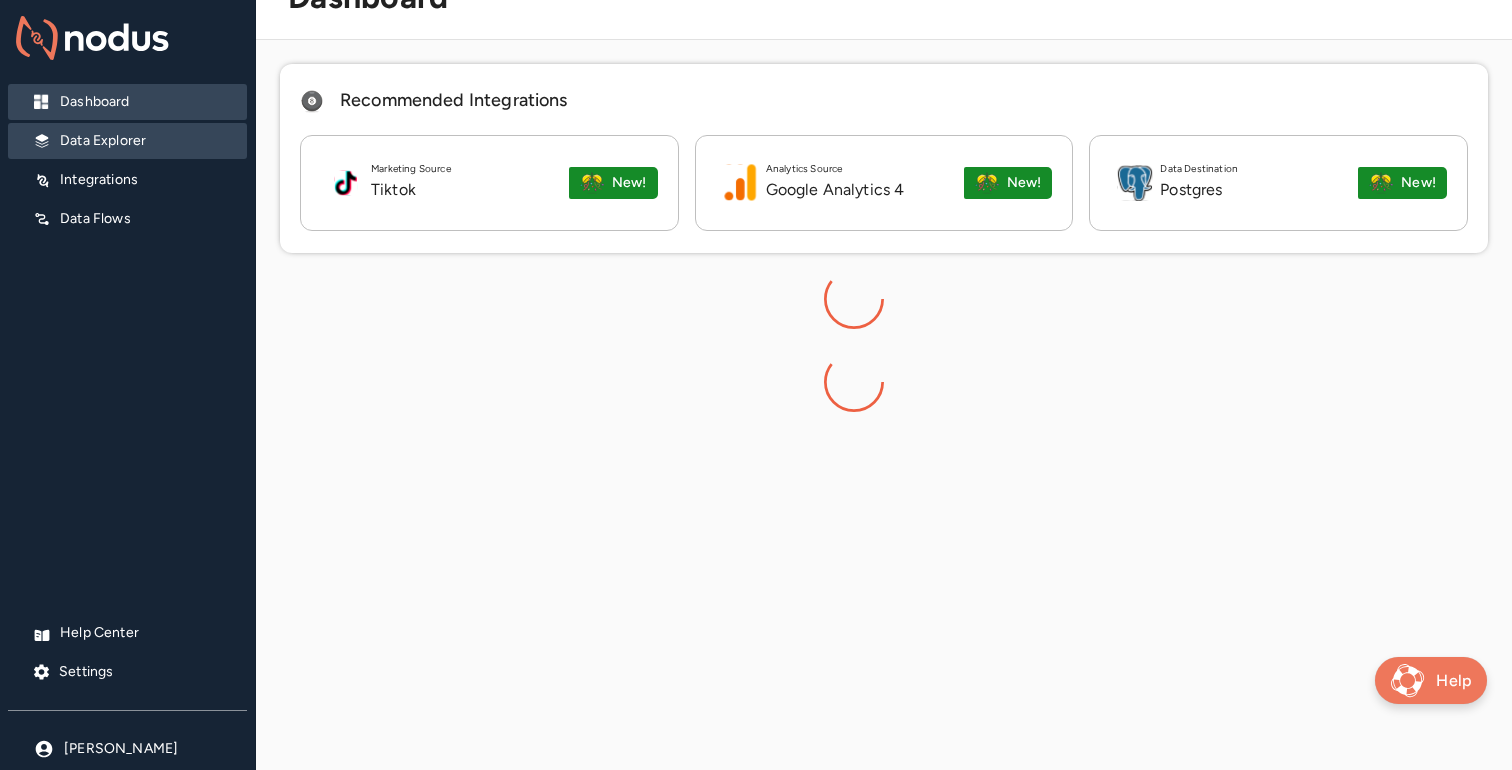 click on "Data Explorer" at bounding box center [145, 141] 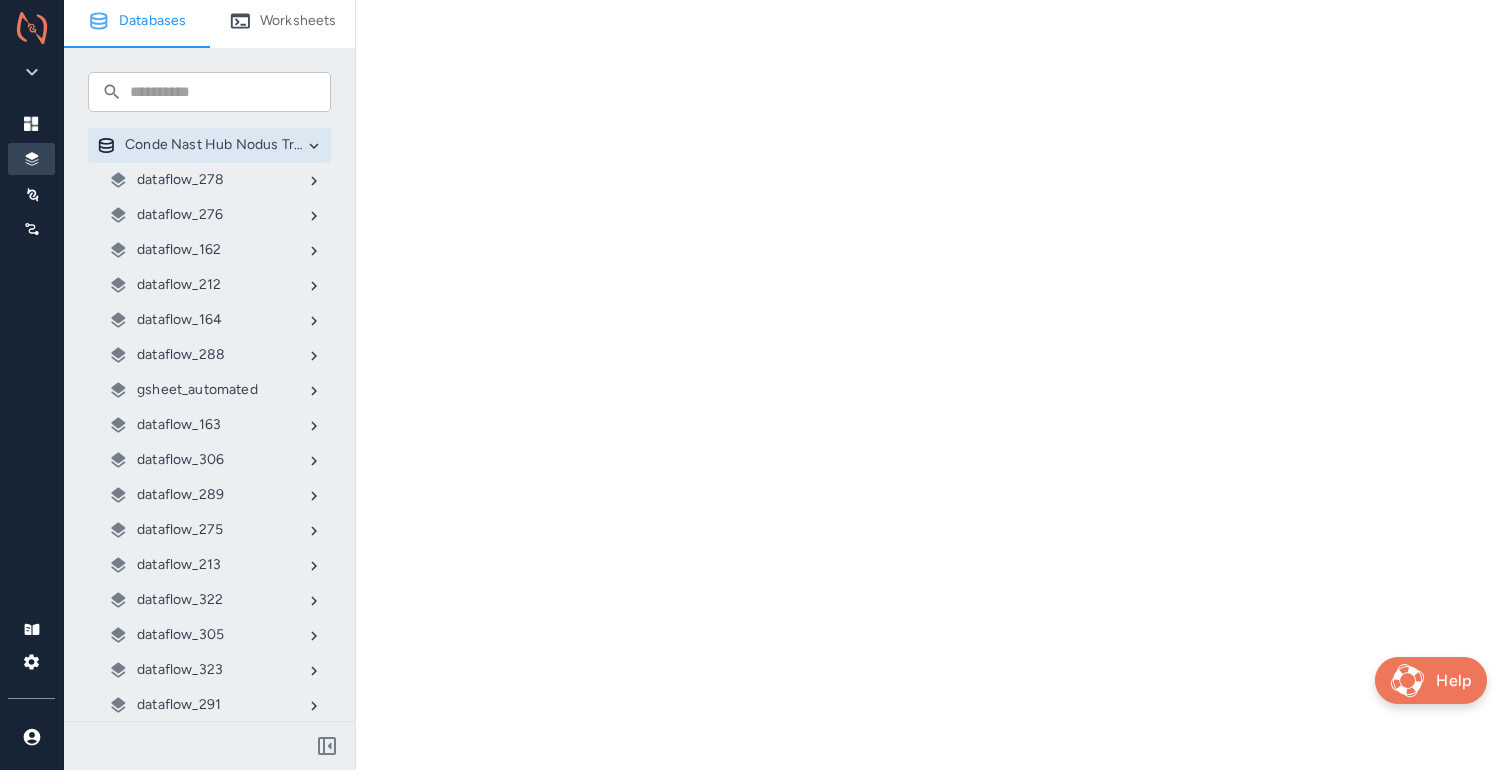 click on "gsheet_automated" at bounding box center [197, 390] 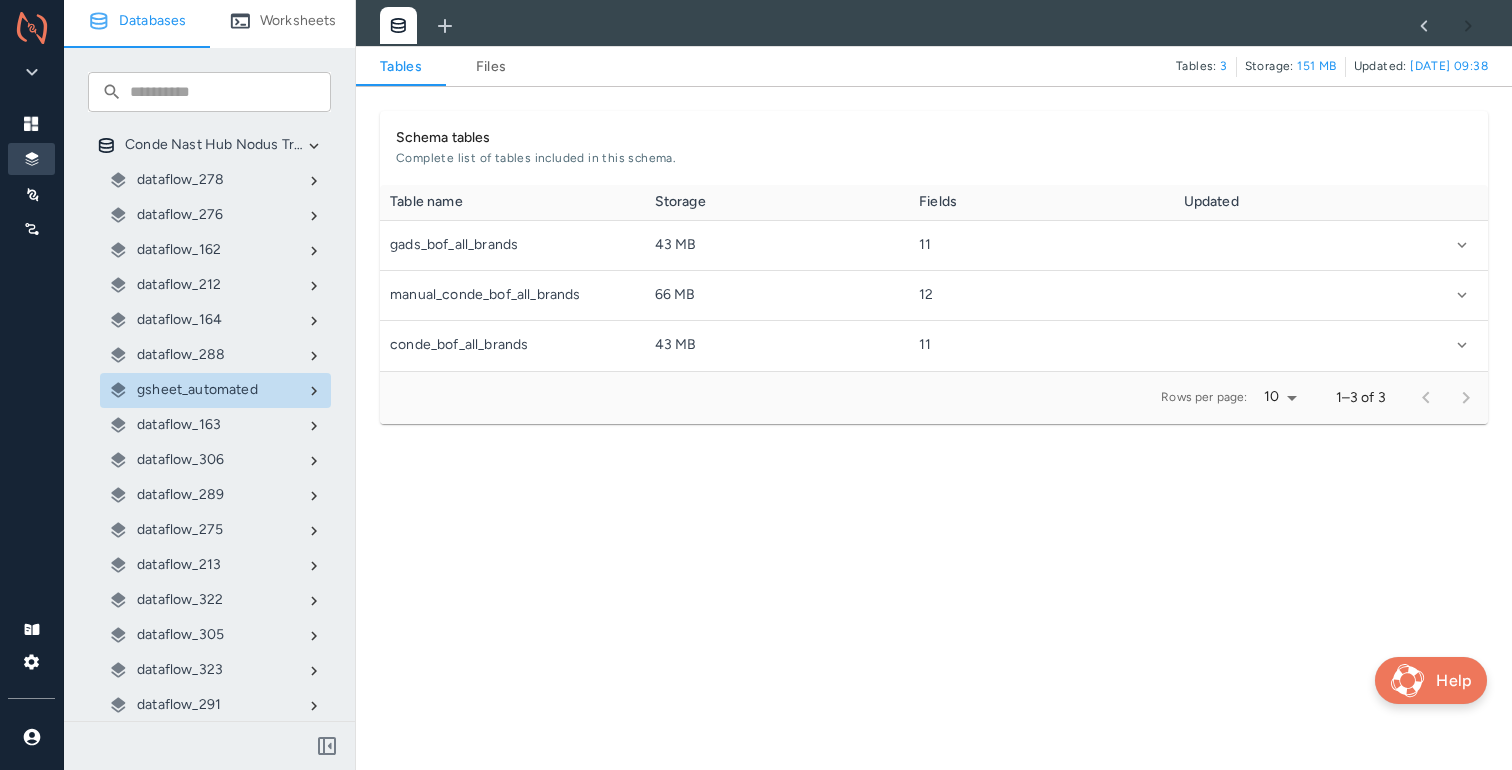 scroll, scrollTop: 1, scrollLeft: 1, axis: both 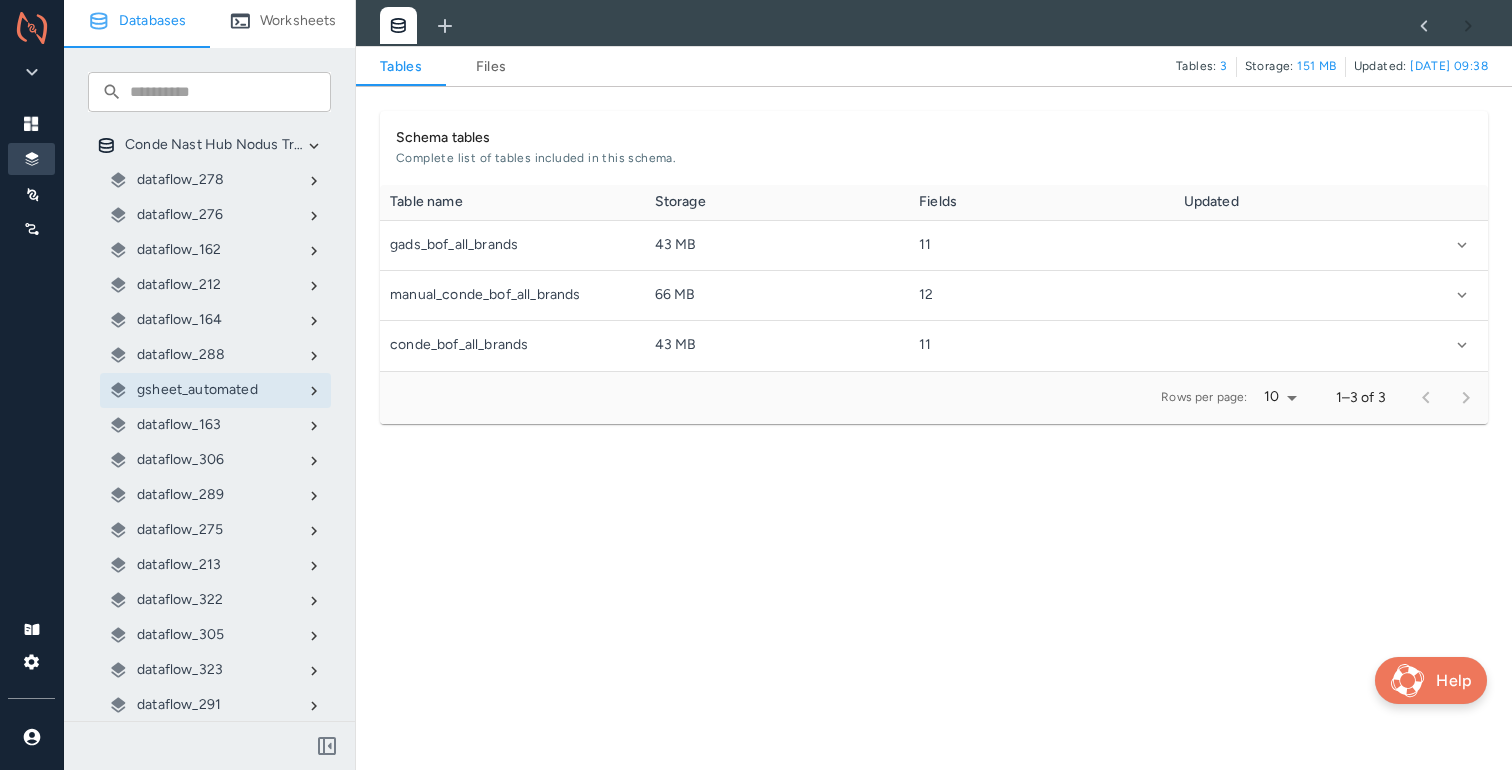 click on "Files" at bounding box center [491, 67] 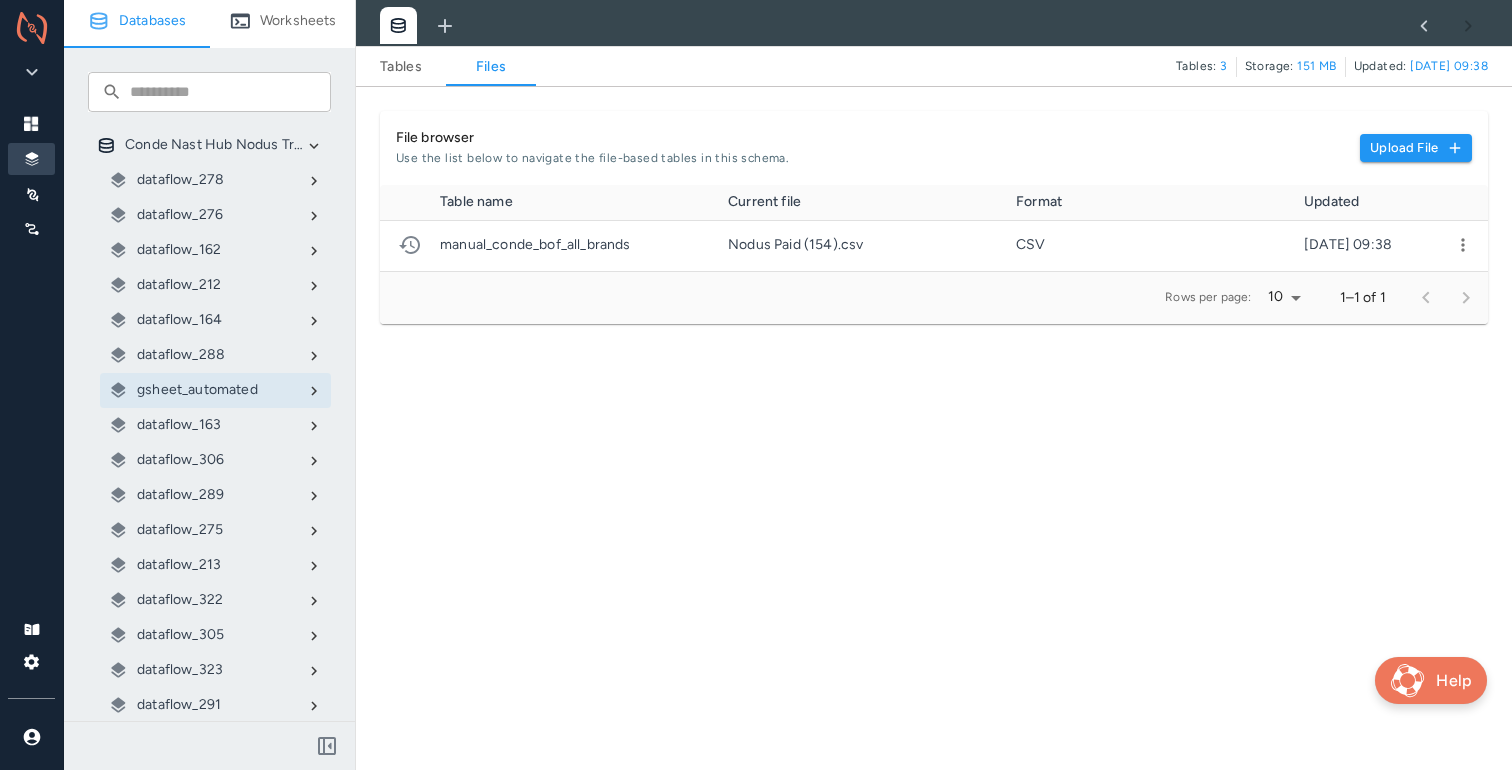 scroll, scrollTop: 1, scrollLeft: 1, axis: both 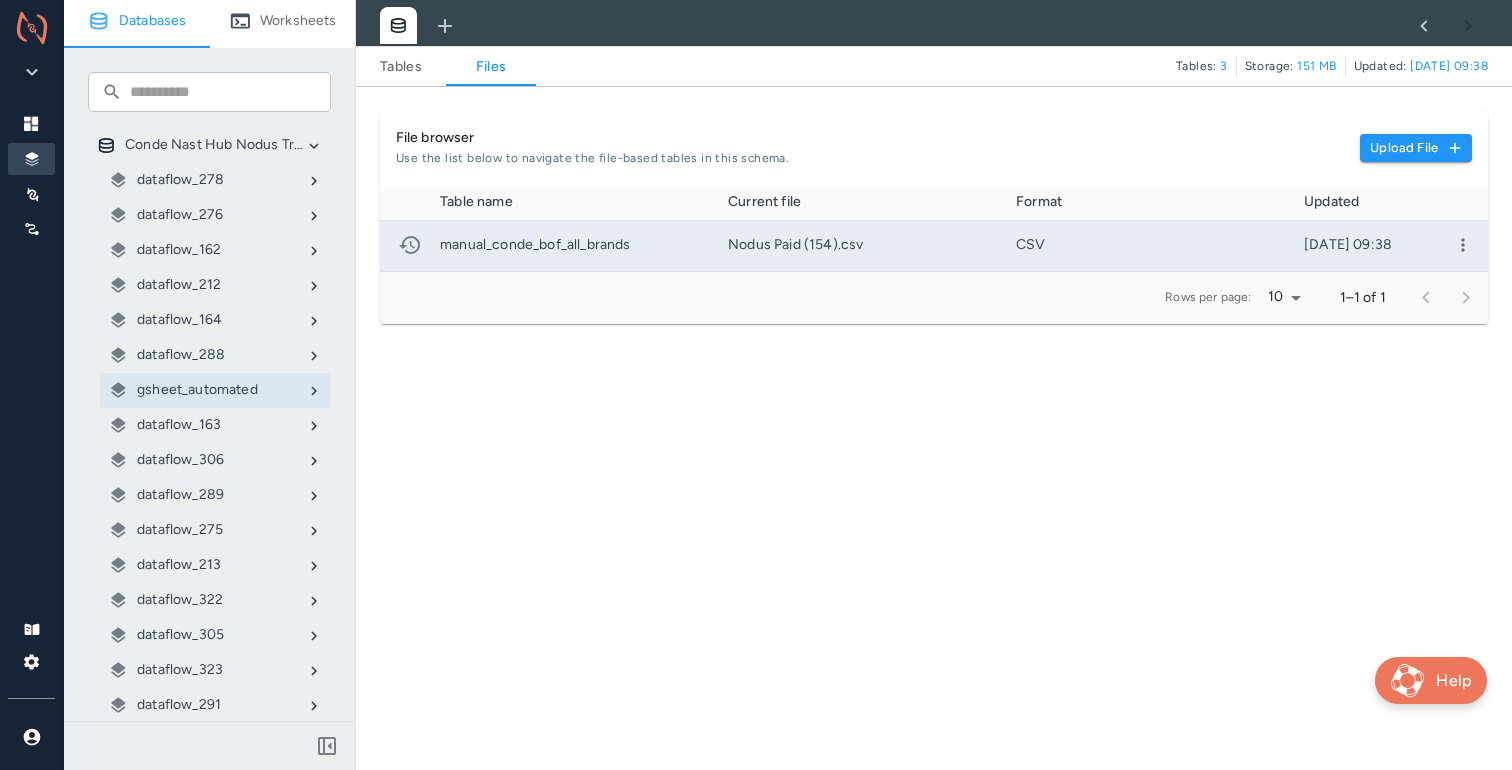 click 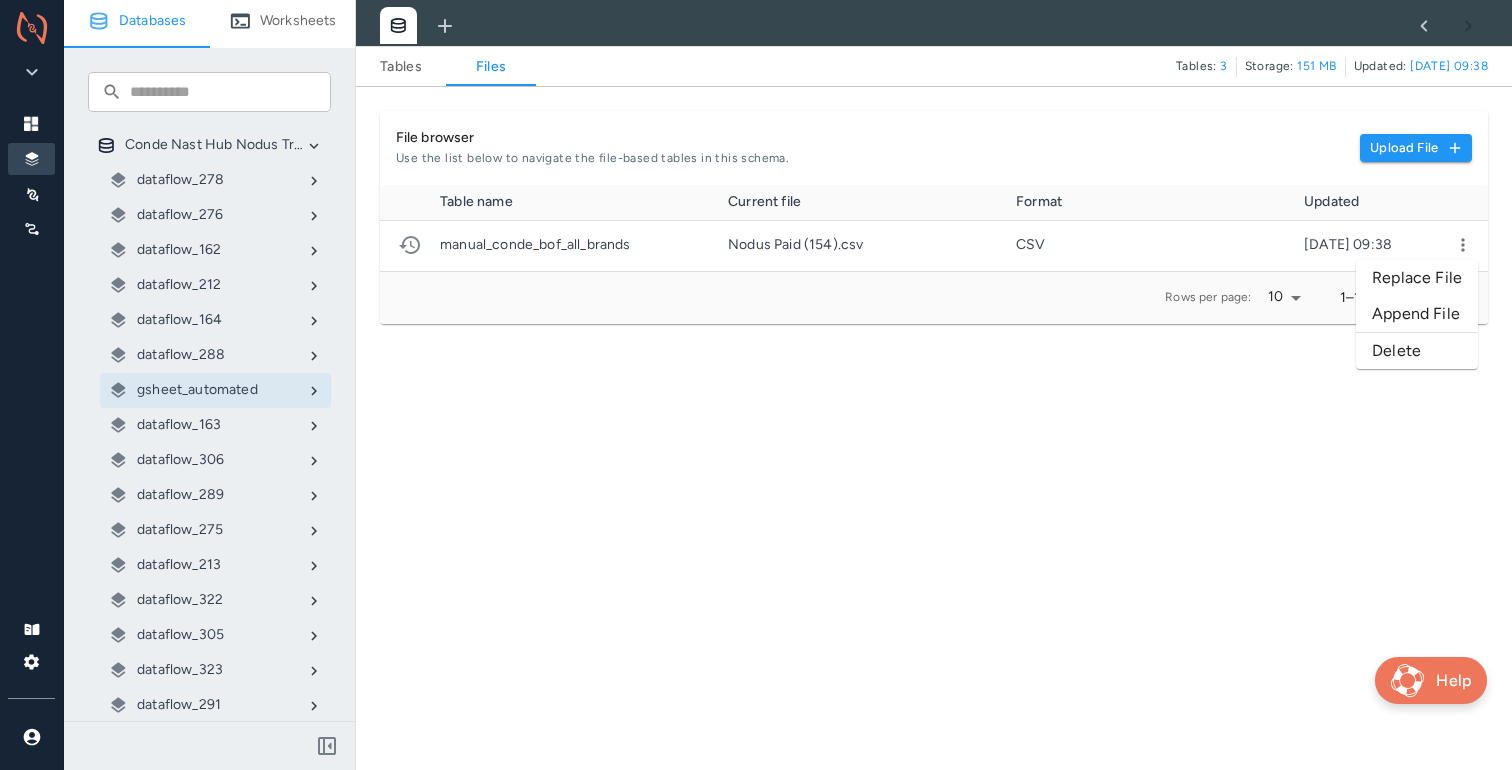 click on "Replace File" at bounding box center (1417, 278) 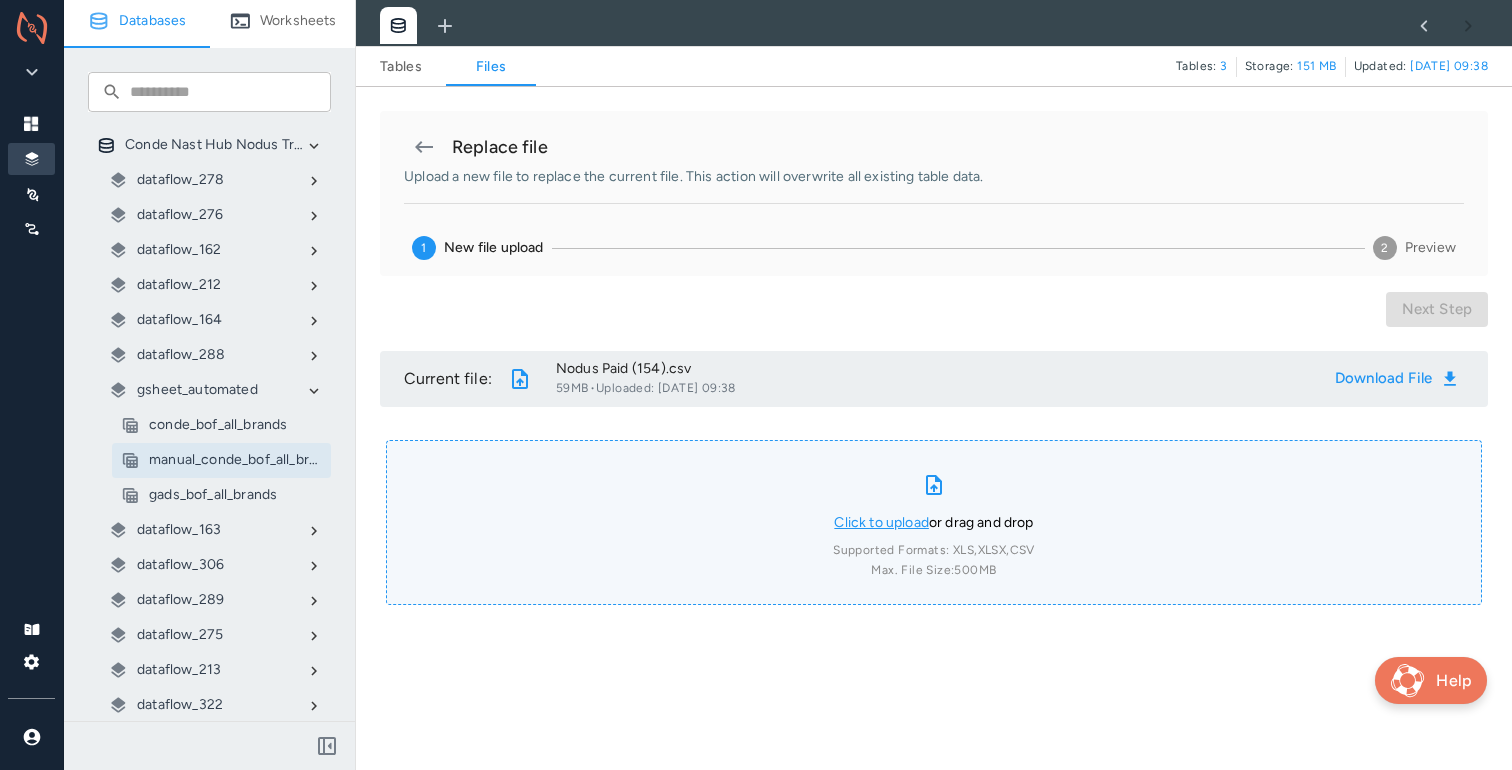 click on "Click to upload" at bounding box center [881, 522] 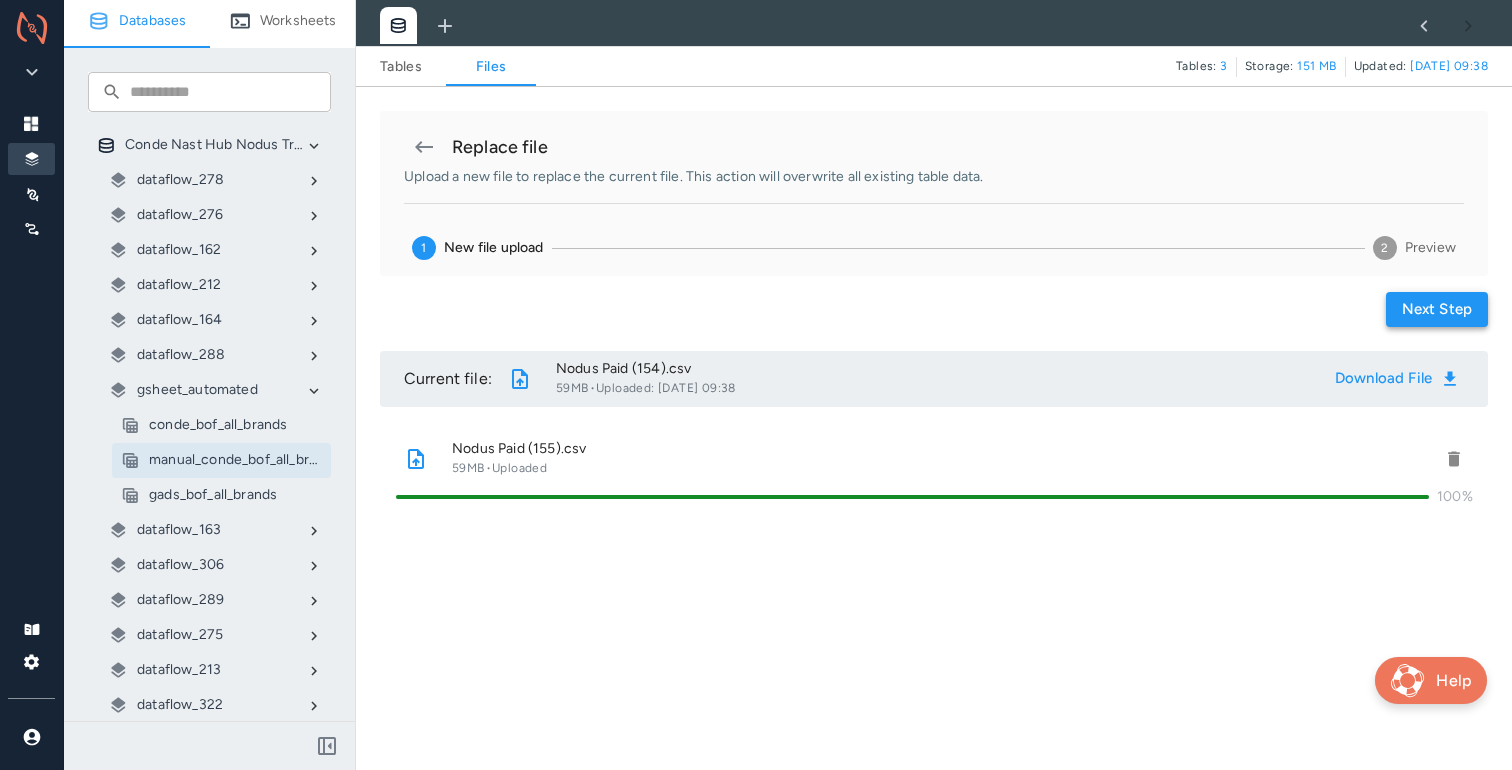 click on "Next step" at bounding box center (1437, 309) 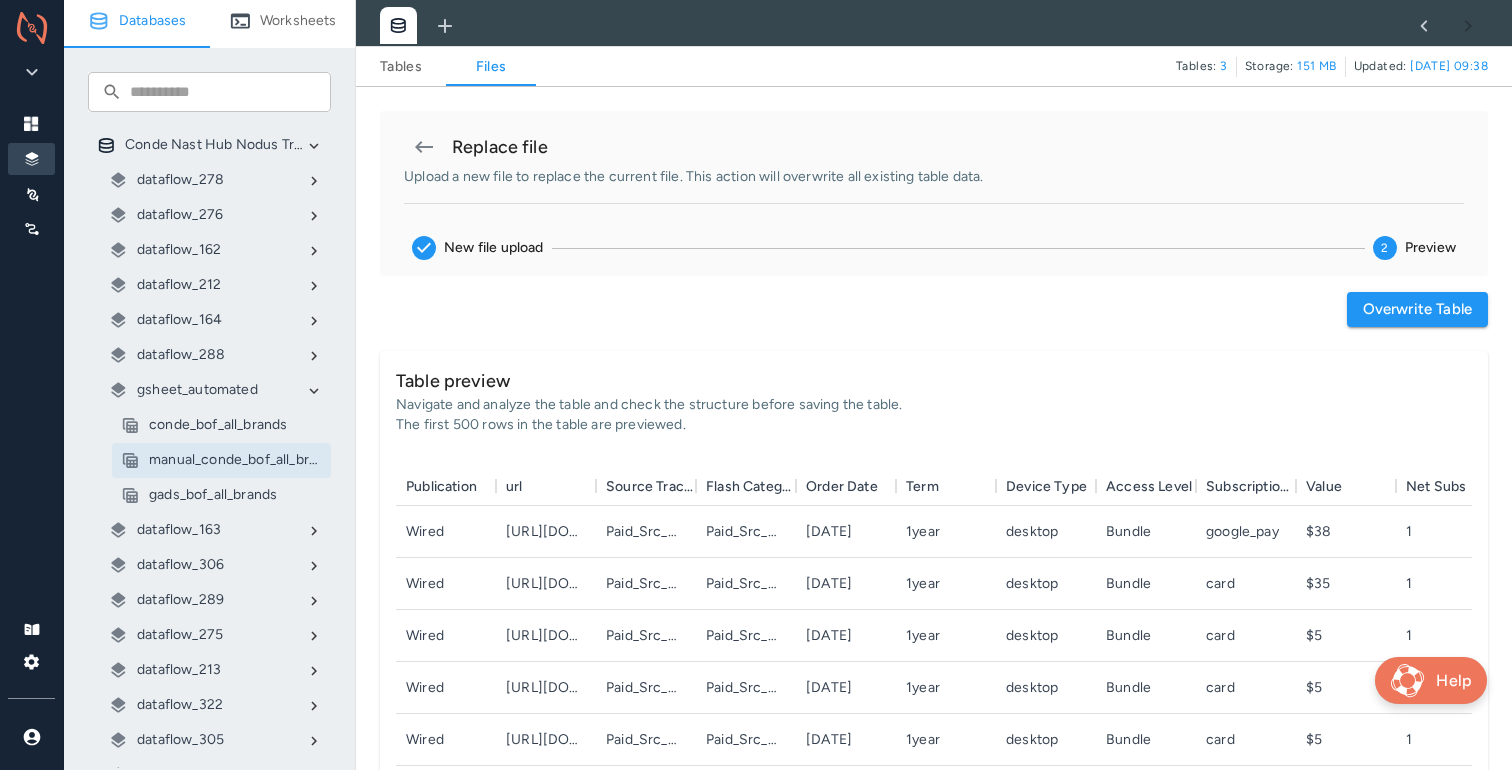 scroll, scrollTop: 1, scrollLeft: 1, axis: both 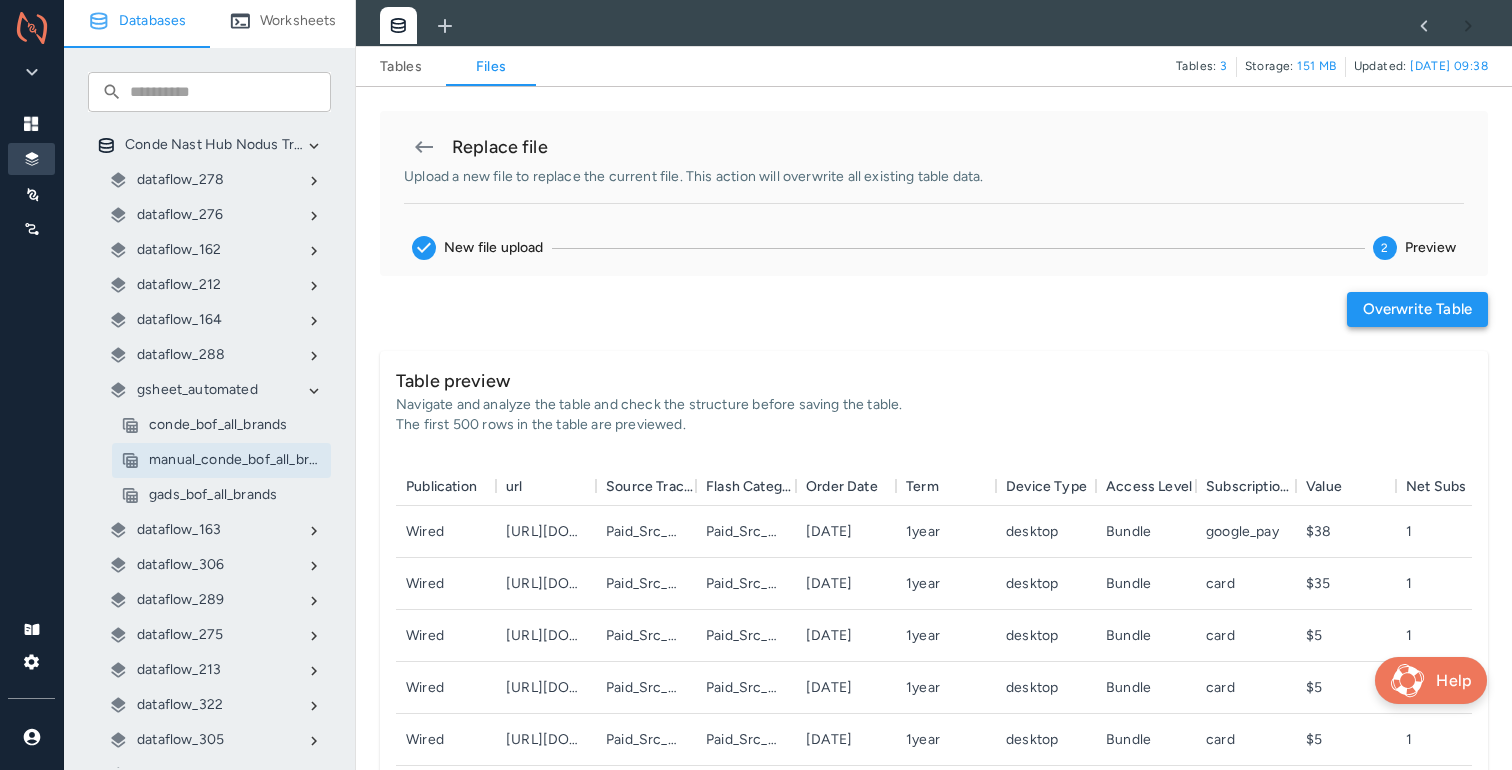 click on "Overwrite table" at bounding box center (1417, 309) 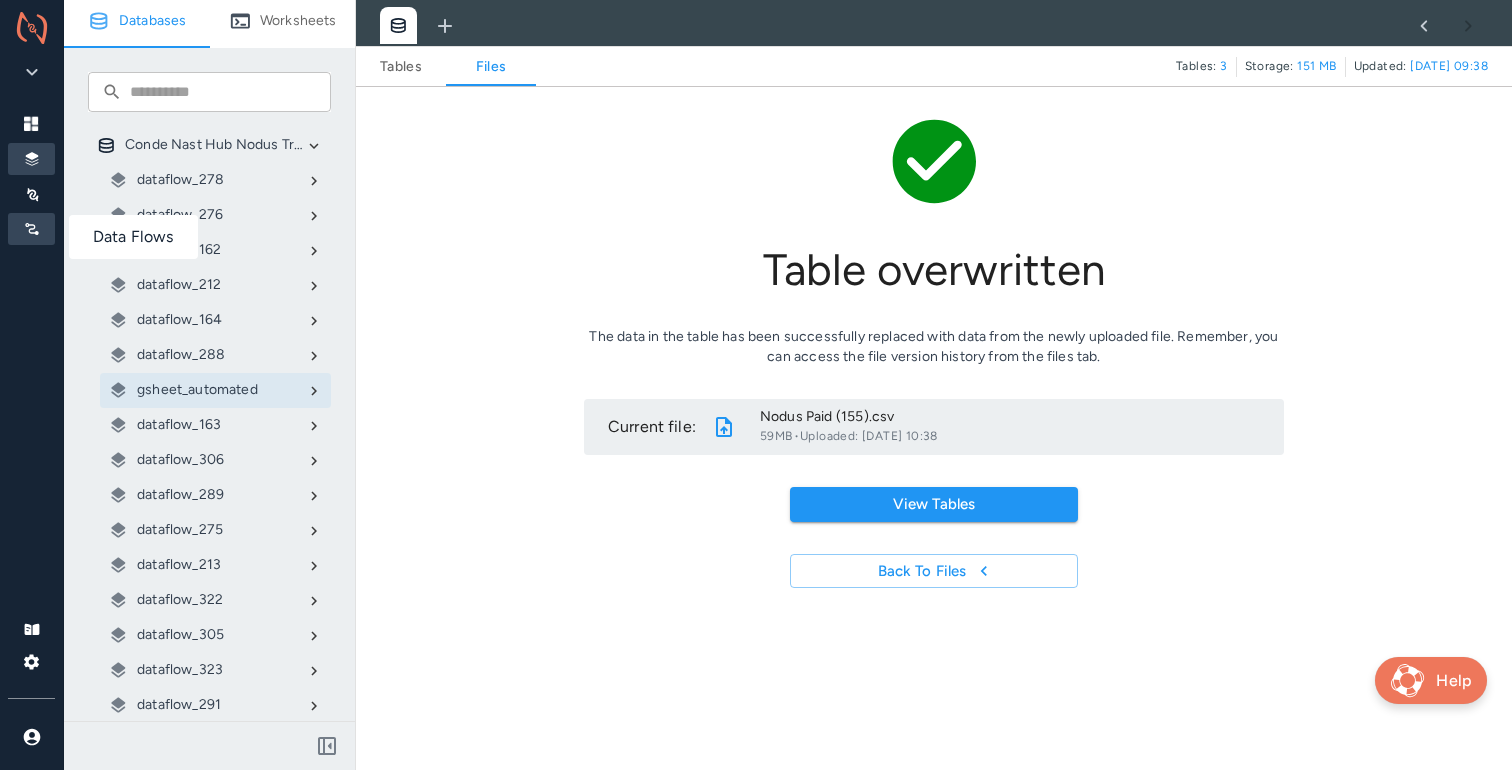 click 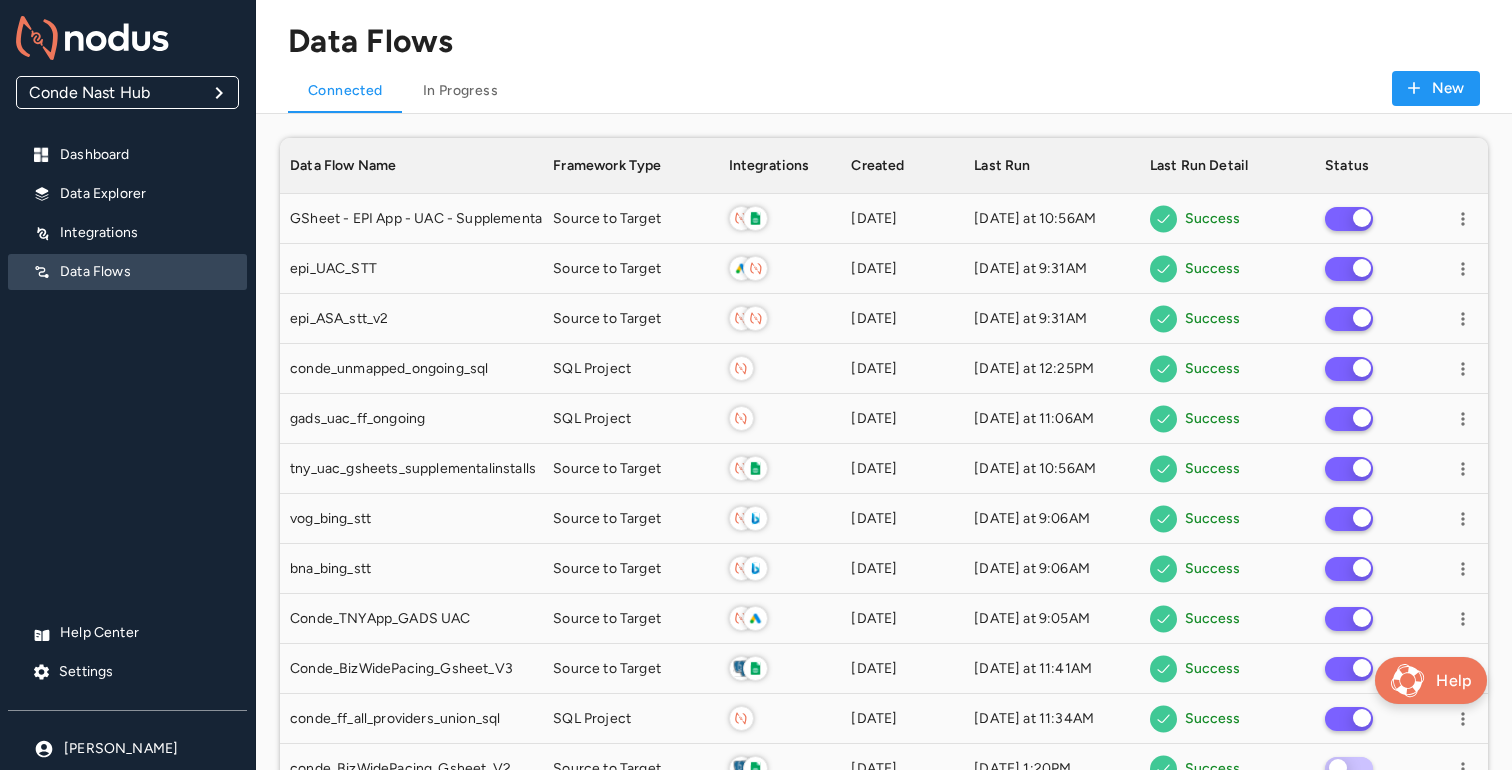 scroll, scrollTop: 1, scrollLeft: 1, axis: both 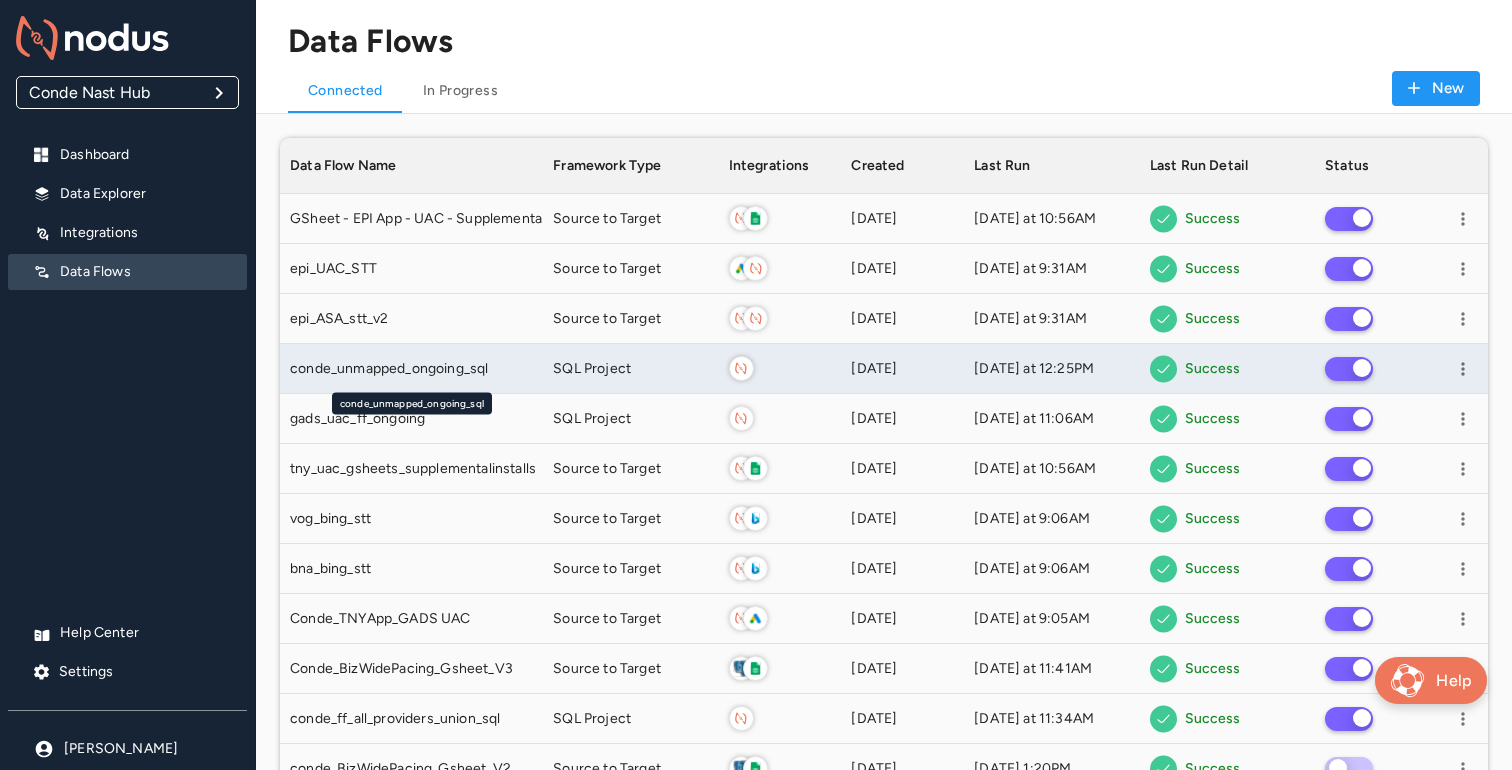 click on "conde_unmapped_ongoing_sql" at bounding box center (389, 369) 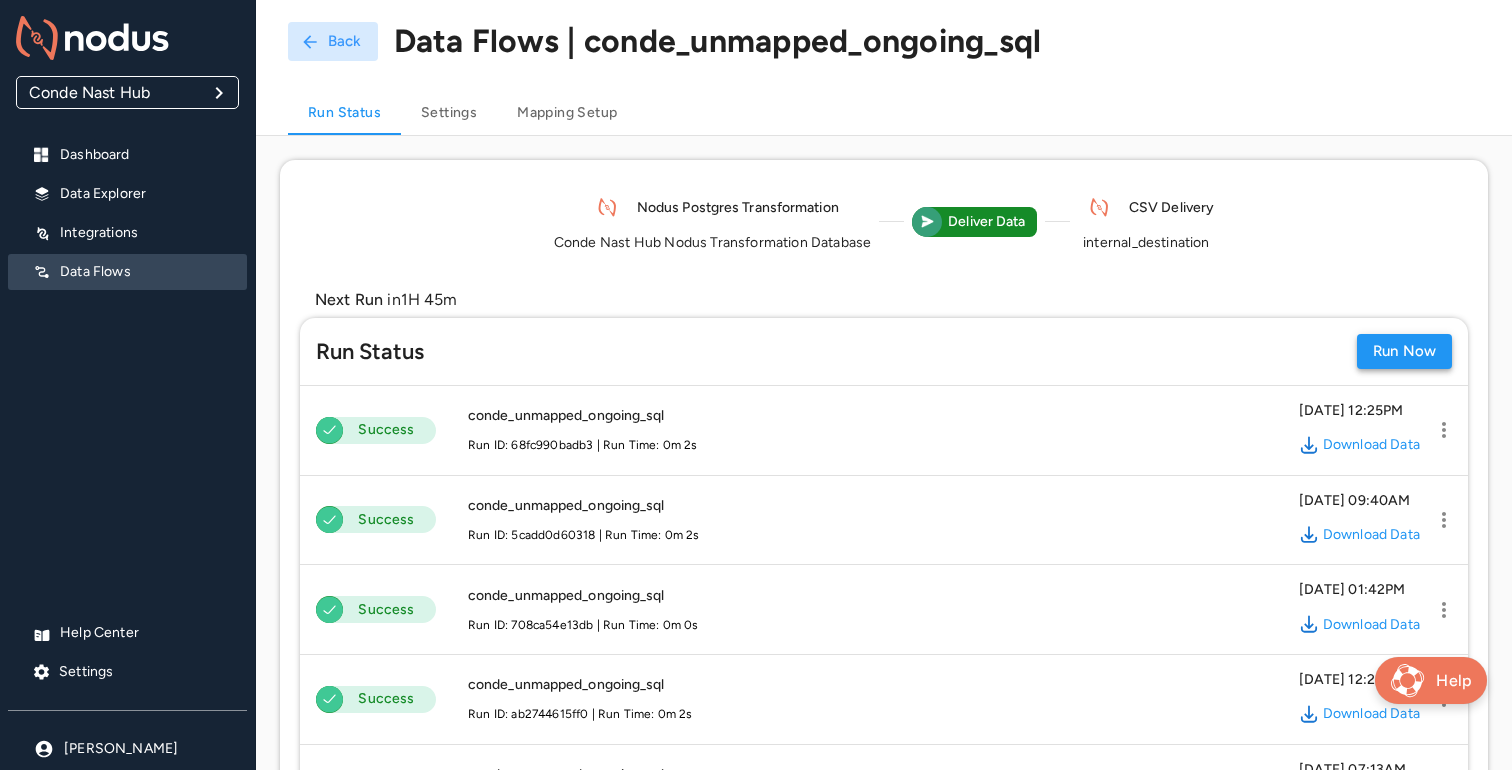 click on "Run Now" at bounding box center (1404, 351) 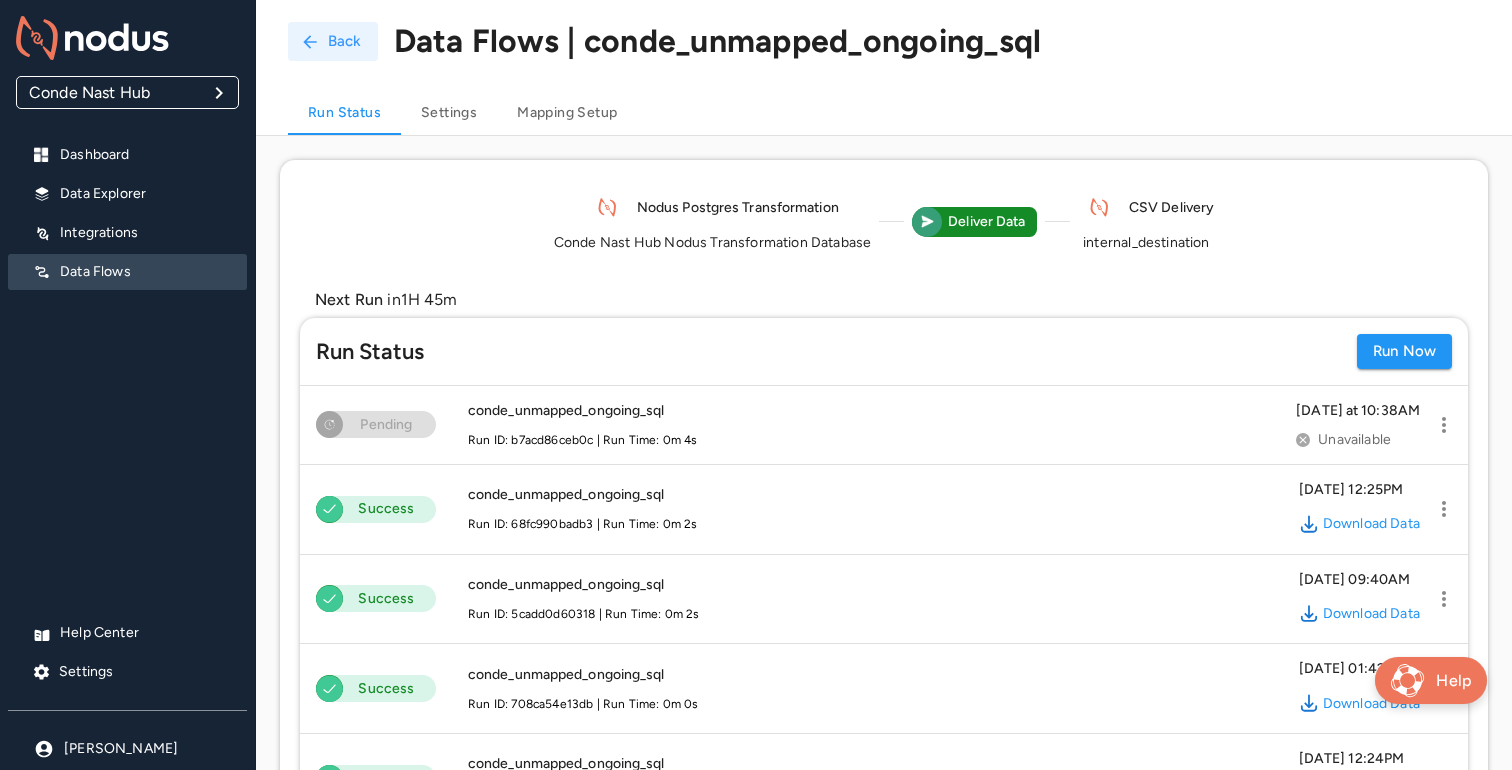 click on "Back" at bounding box center (333, 41) 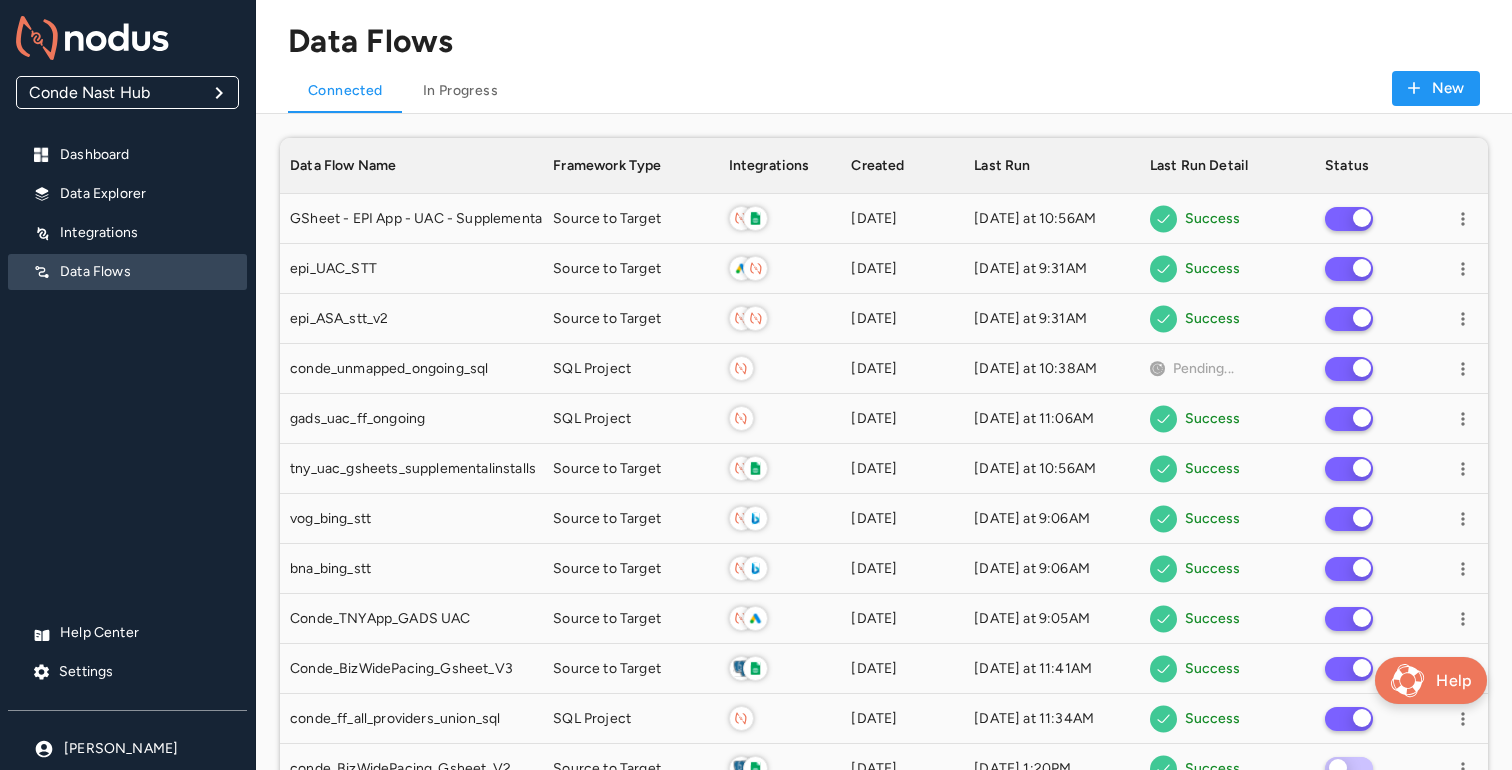 scroll, scrollTop: 1, scrollLeft: 1, axis: both 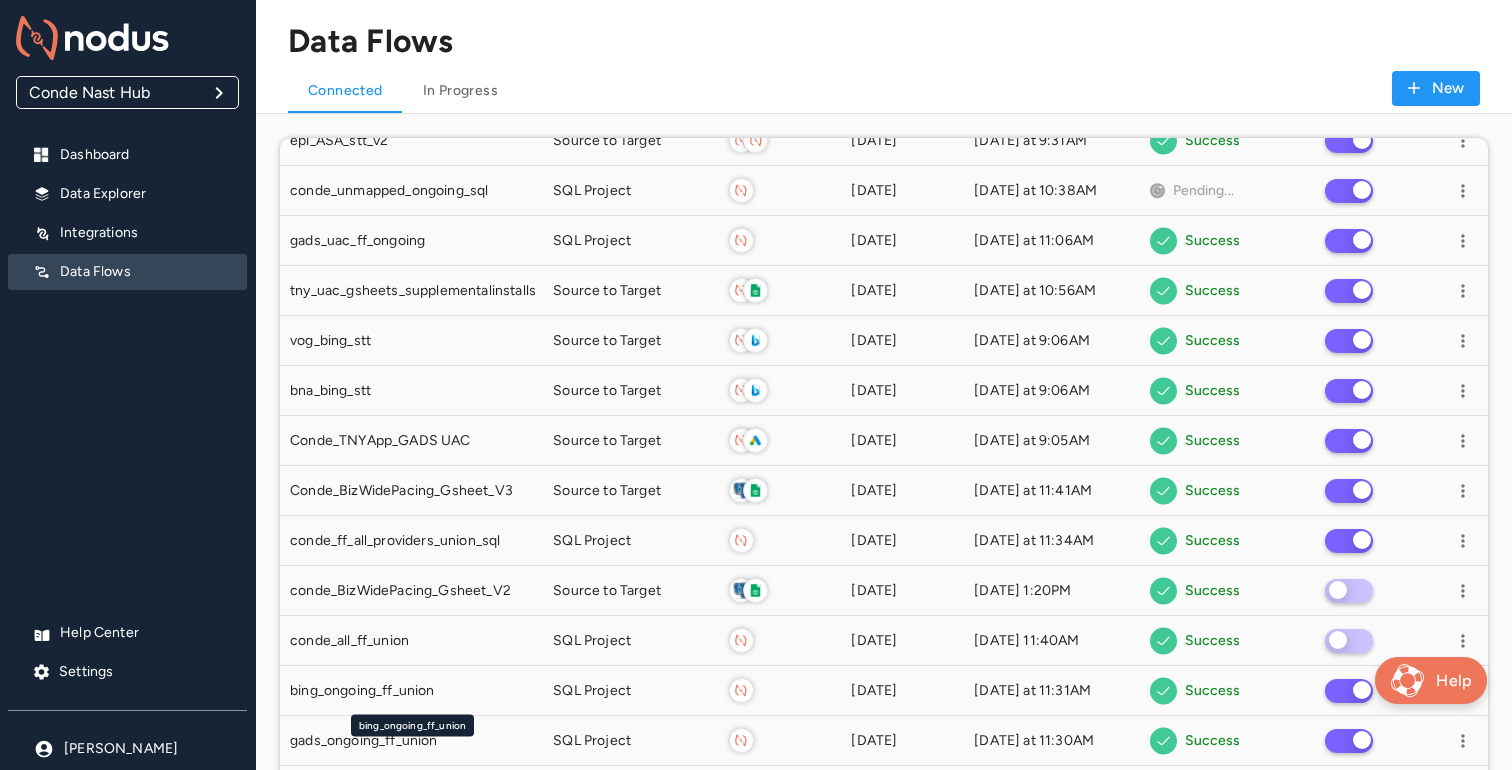 click on "bing_ongoing_ff_union" at bounding box center [412, 720] 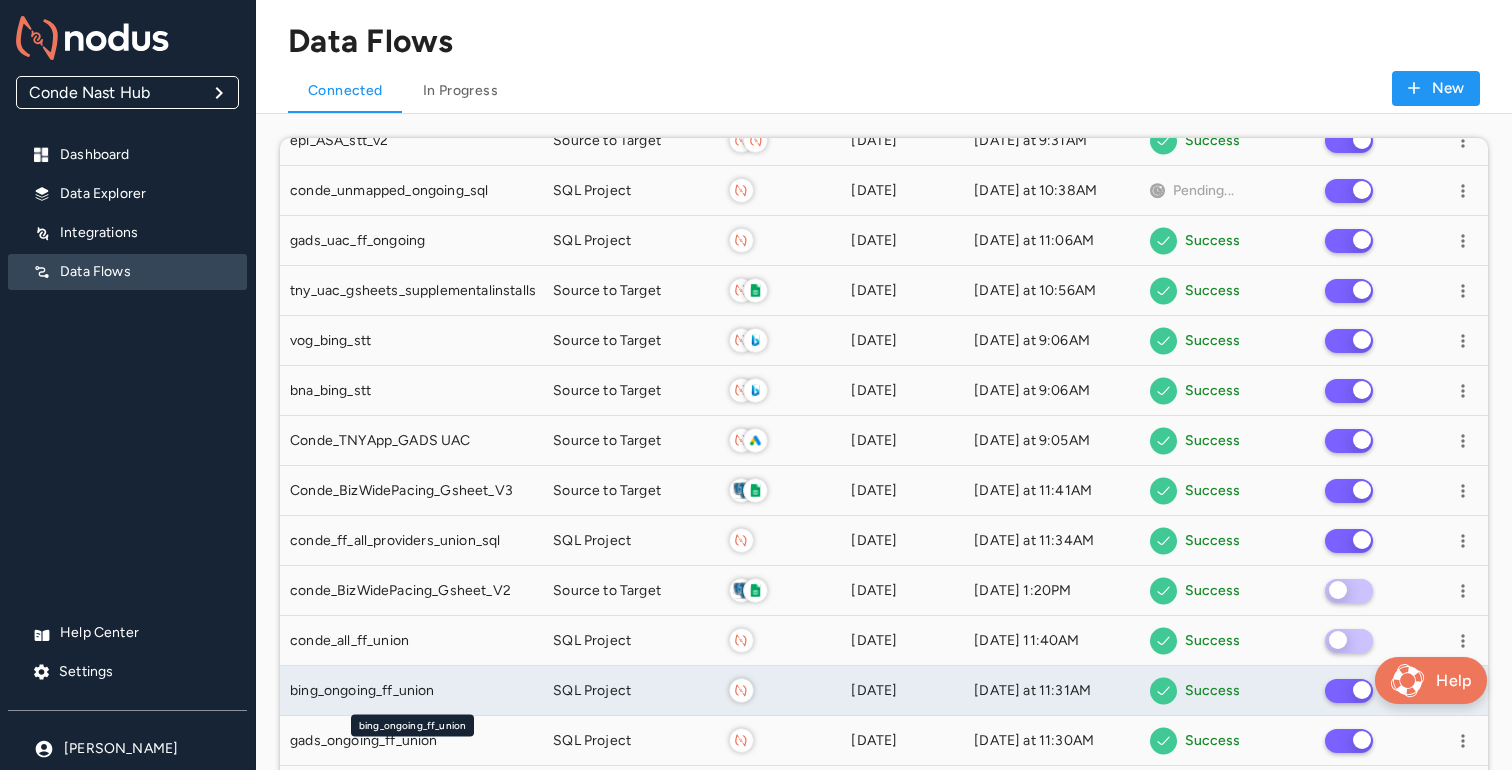 click on "bing_ongoing_ff_union" at bounding box center (411, 691) 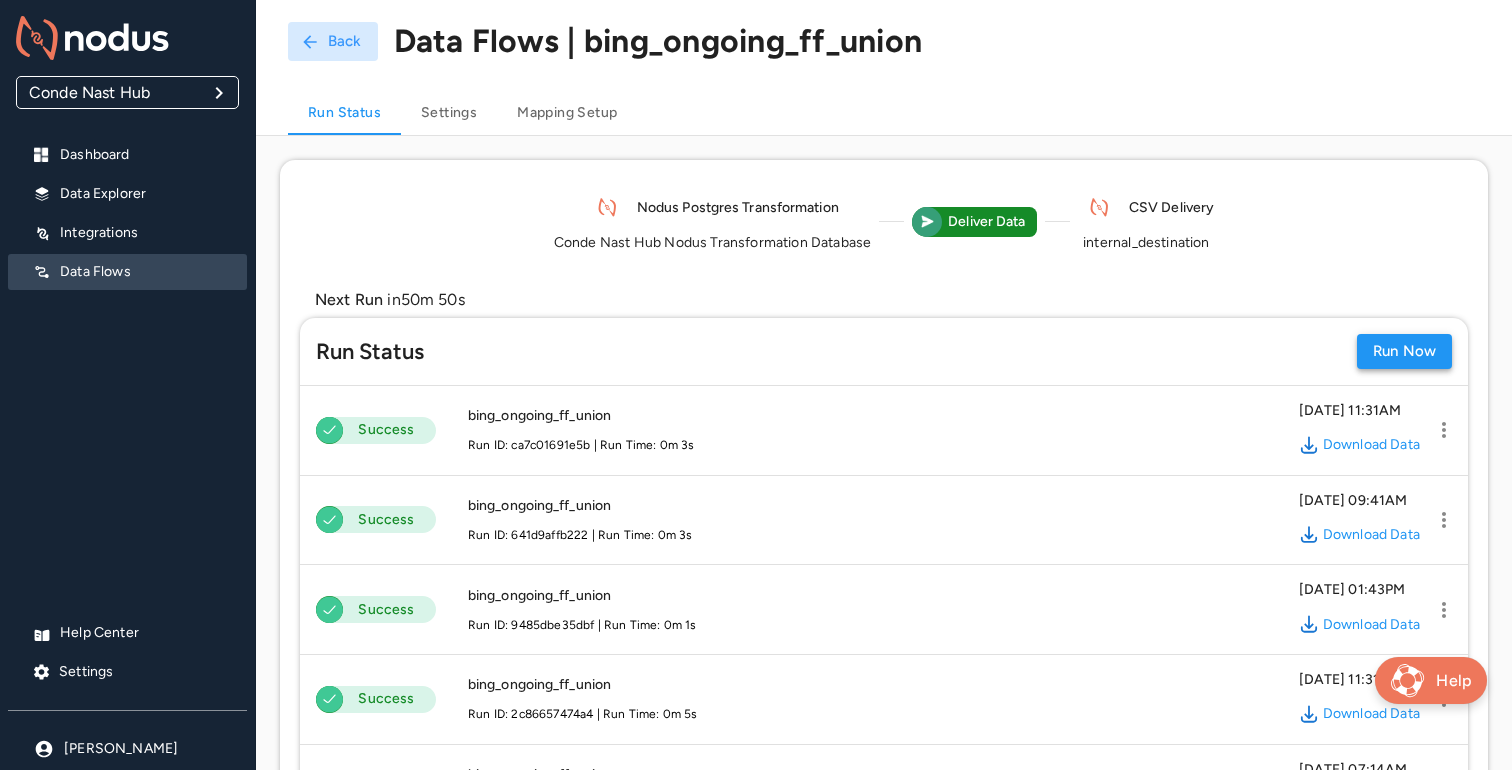 click on "Run Now" at bounding box center [1404, 351] 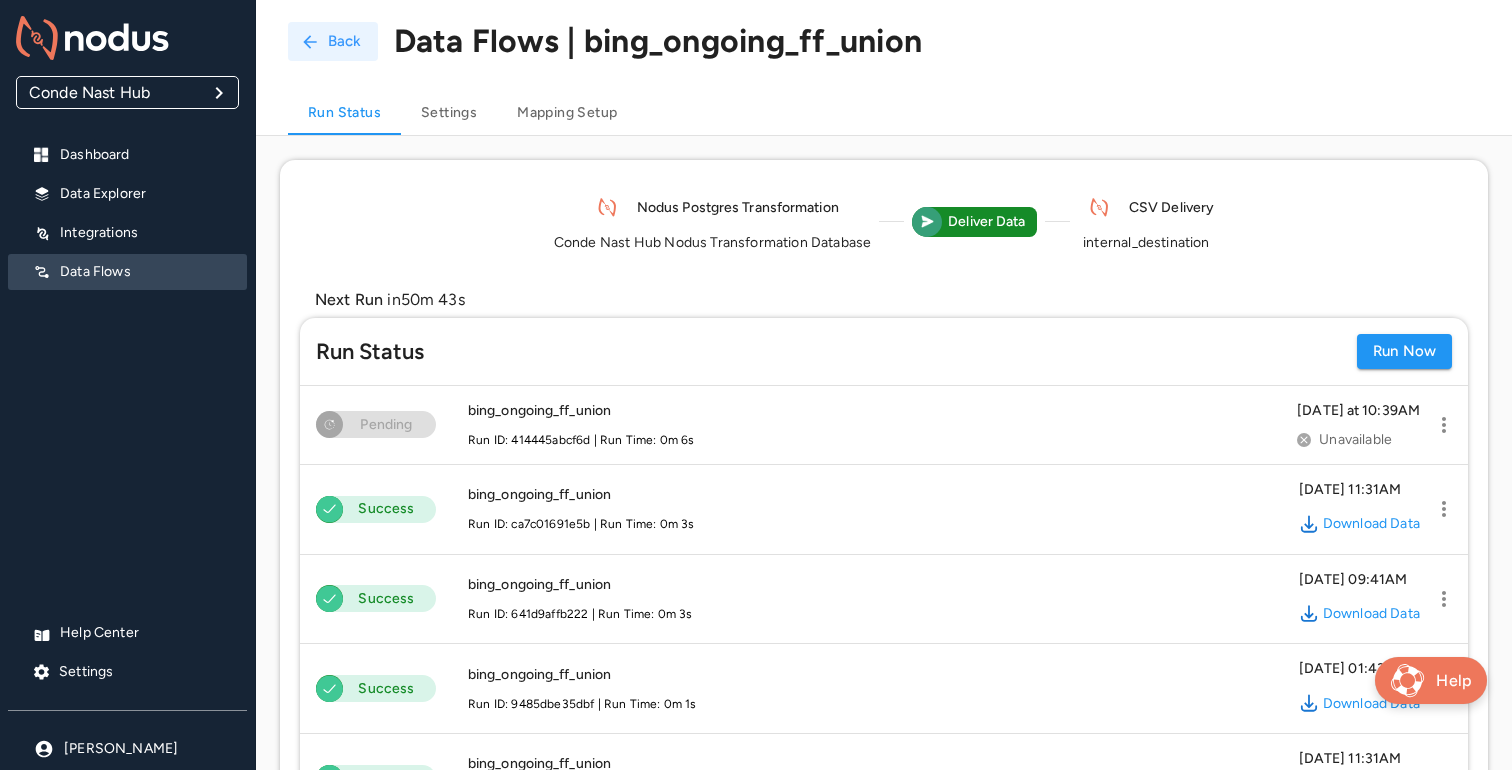 click on "Back" at bounding box center [333, 41] 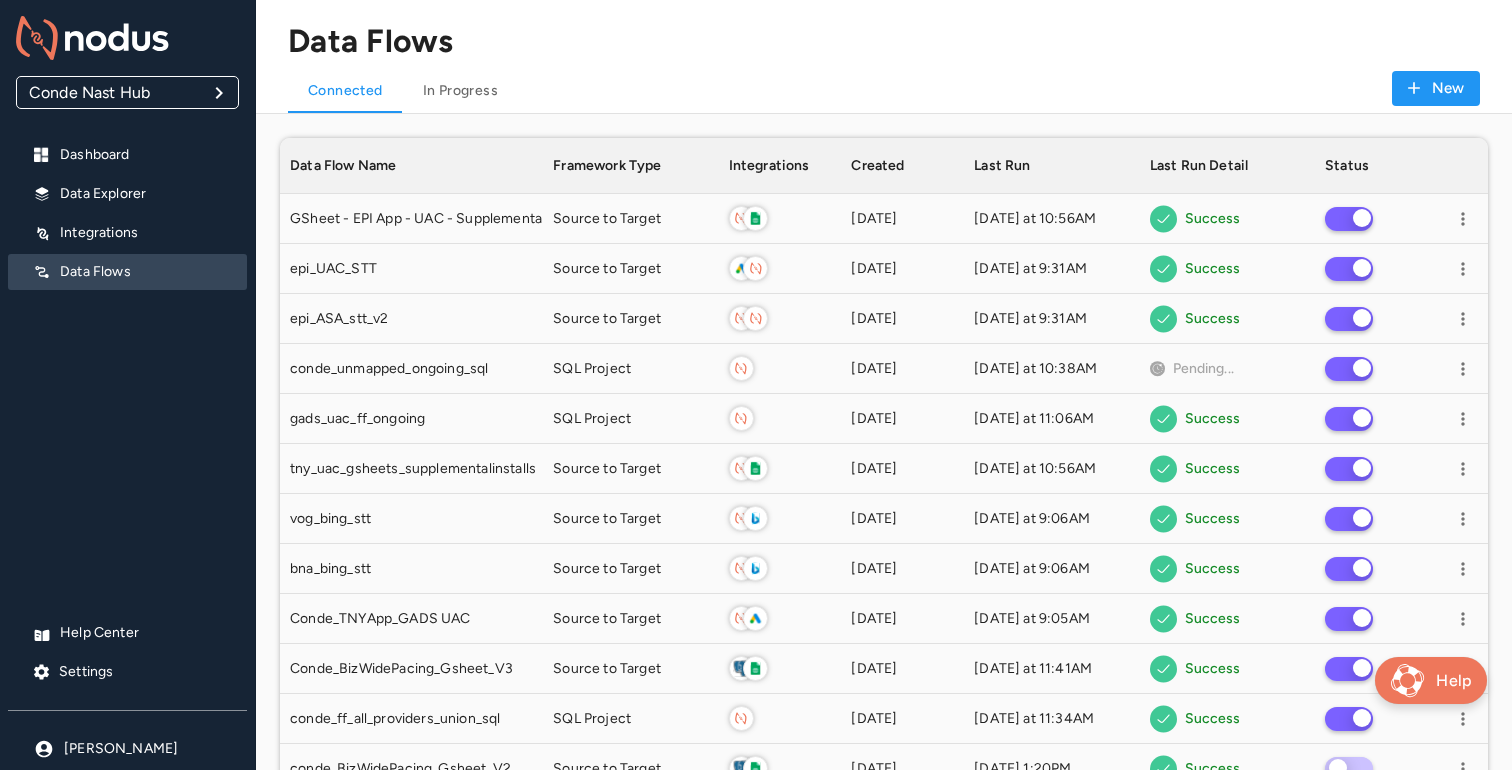 scroll, scrollTop: 1, scrollLeft: 1, axis: both 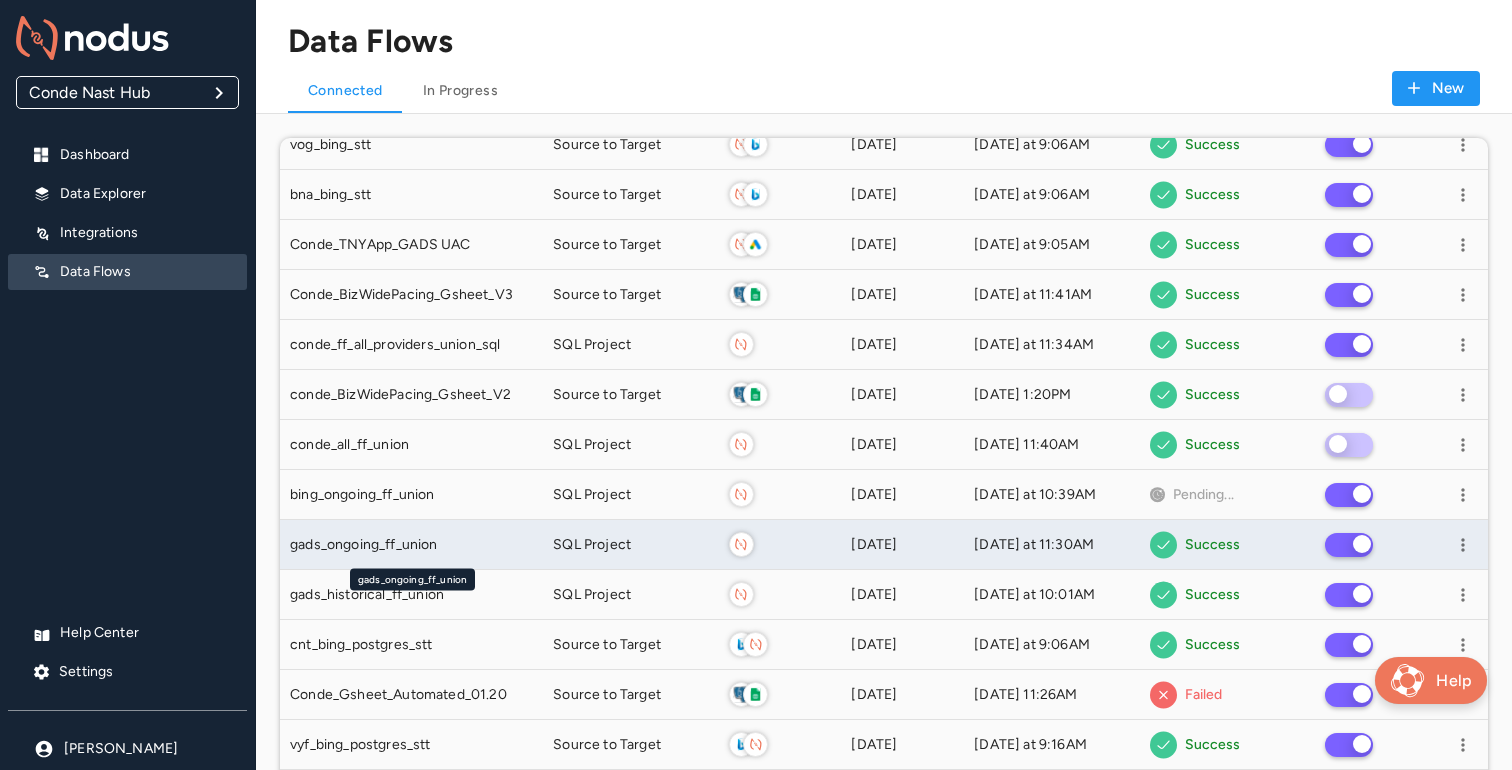 click on "gads_ongoing_ff_union" at bounding box center [411, 545] 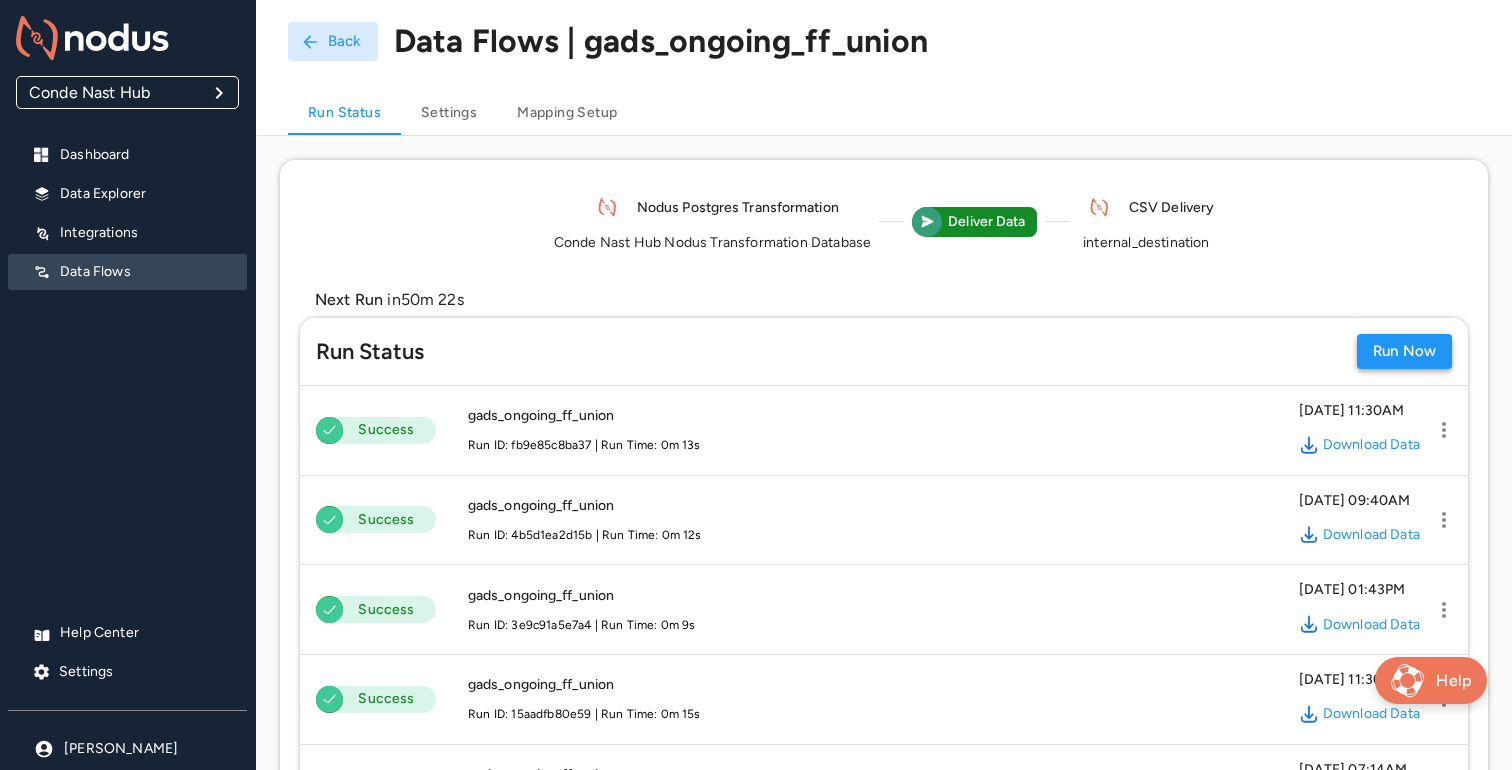 click on "Run Now" at bounding box center (1404, 351) 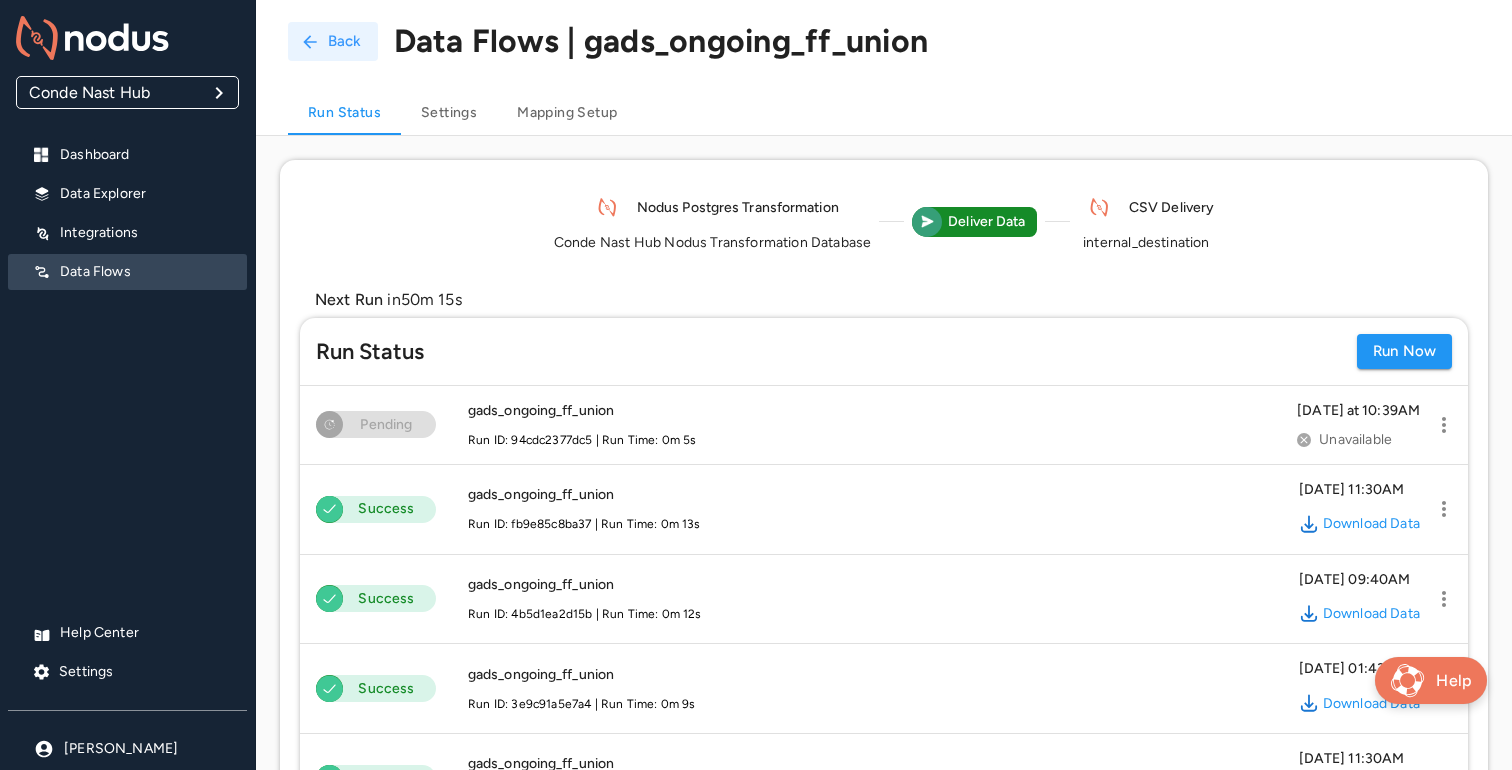 click 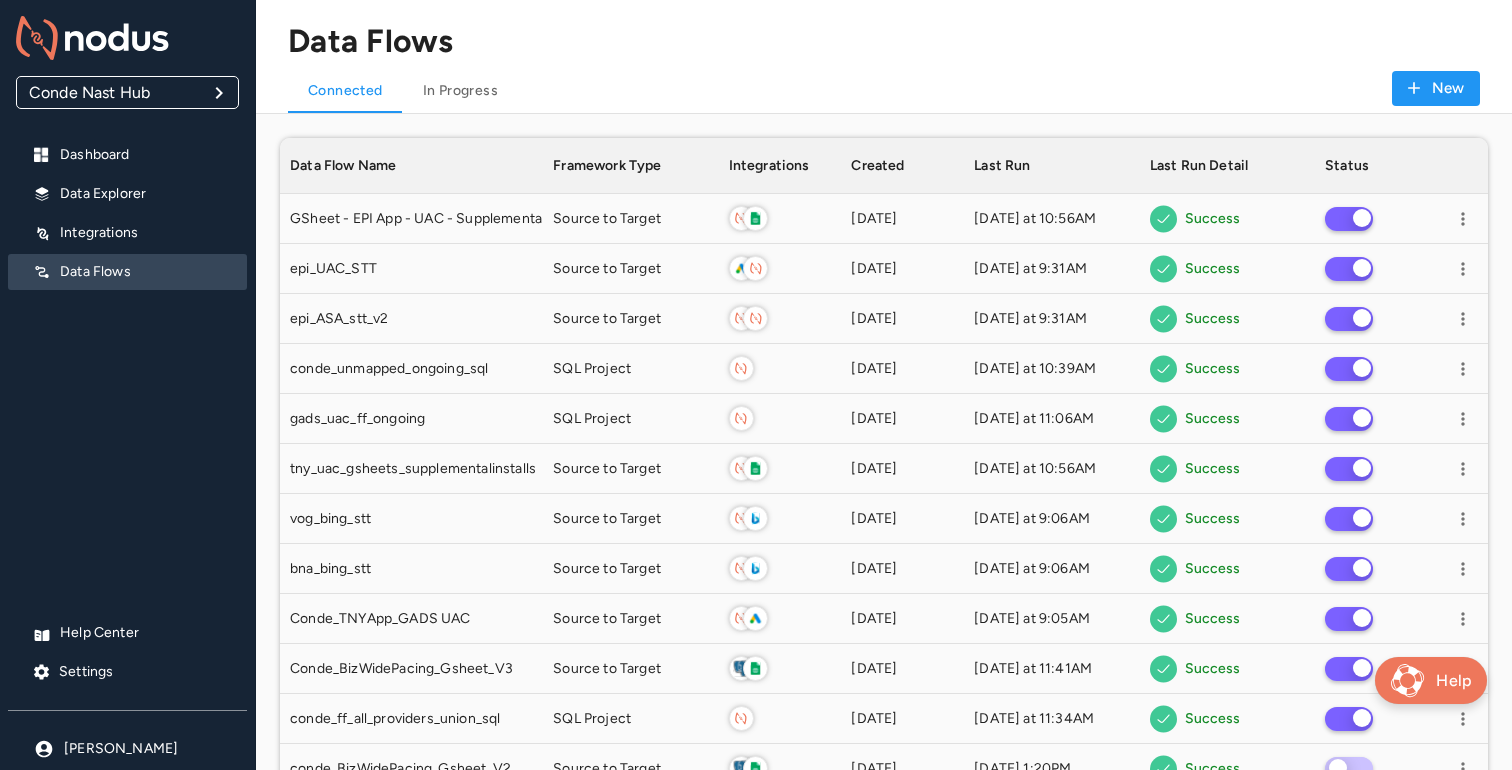 scroll, scrollTop: 1, scrollLeft: 1, axis: both 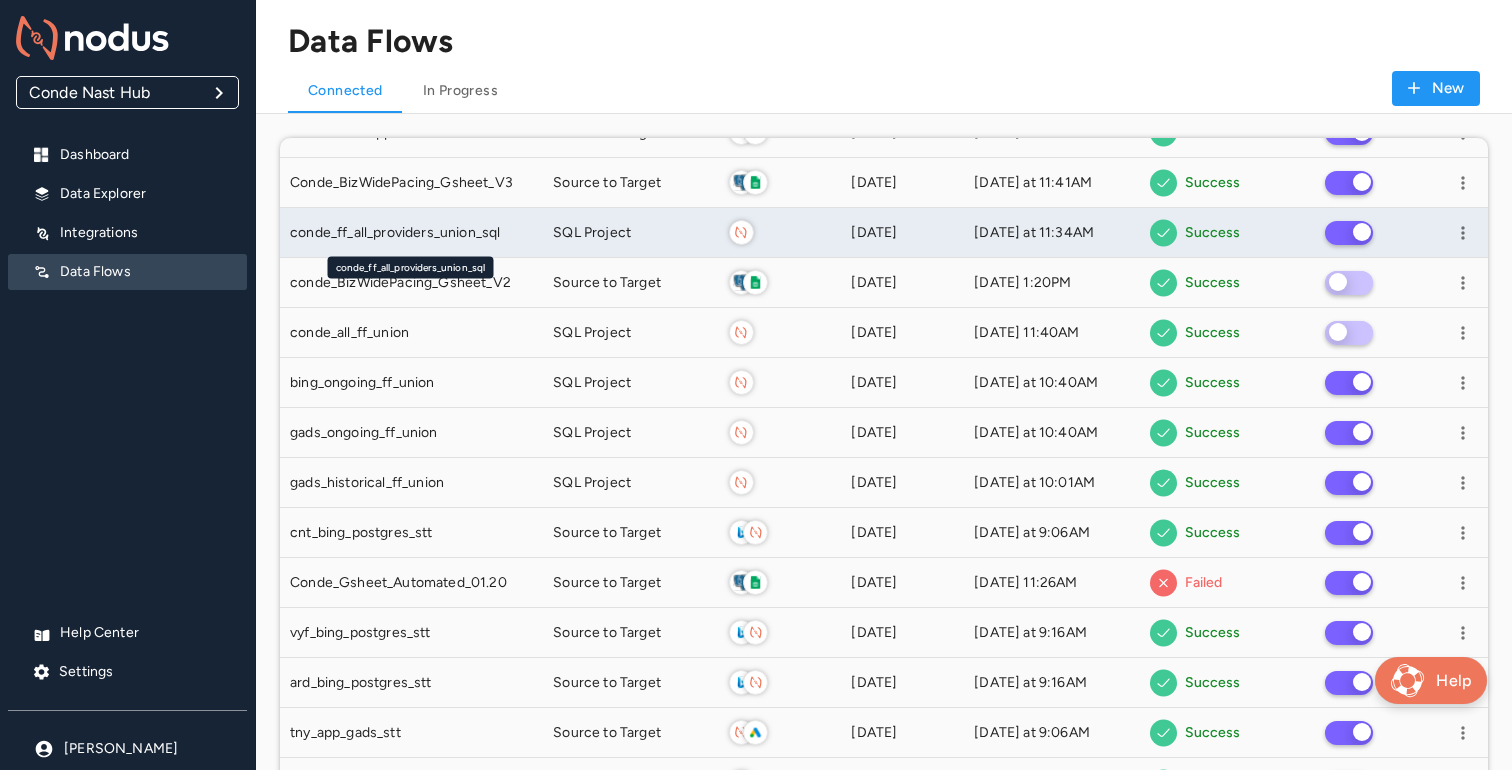 click on "conde_ff_all_providers_union_sql" at bounding box center [395, 233] 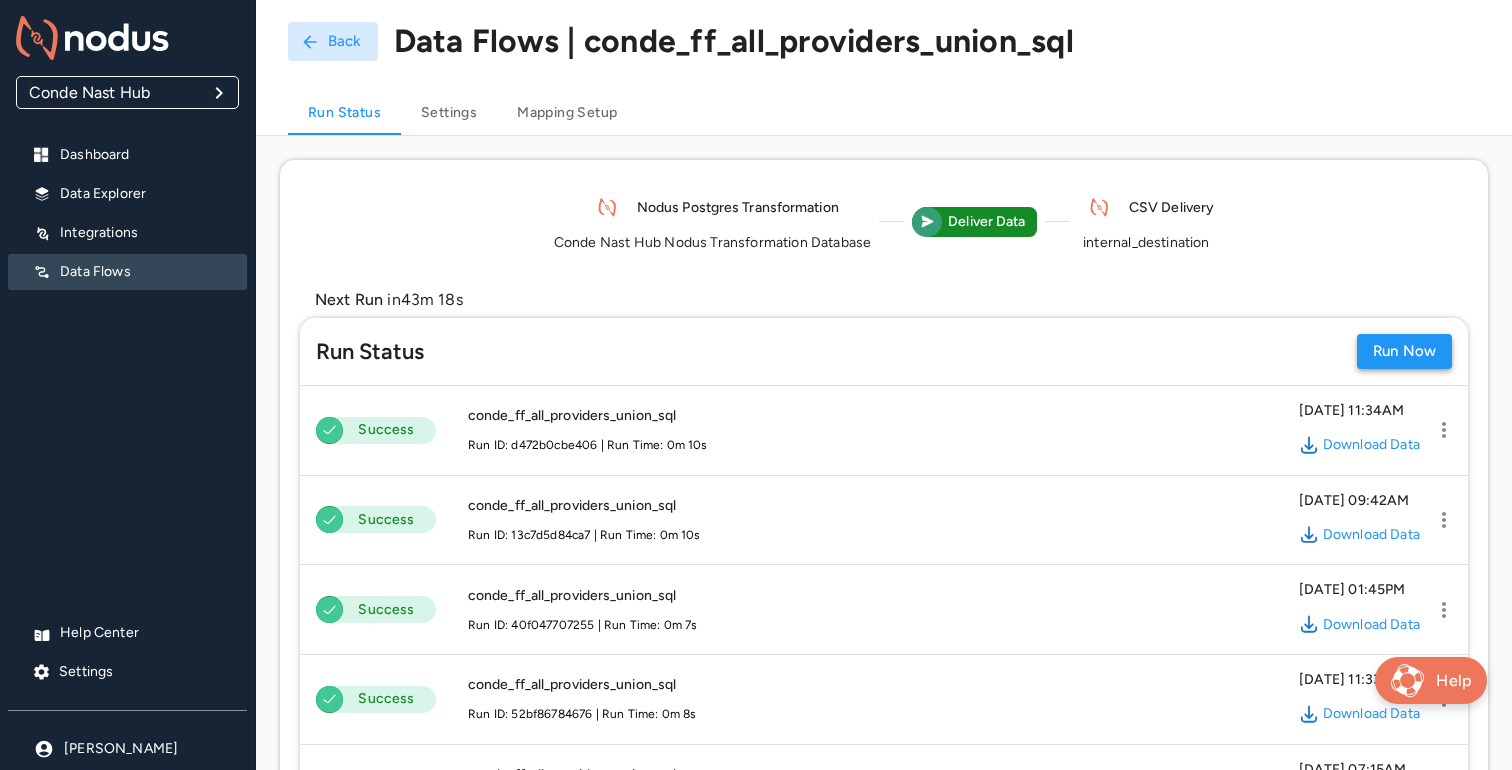 click on "Run Now" at bounding box center (1404, 351) 